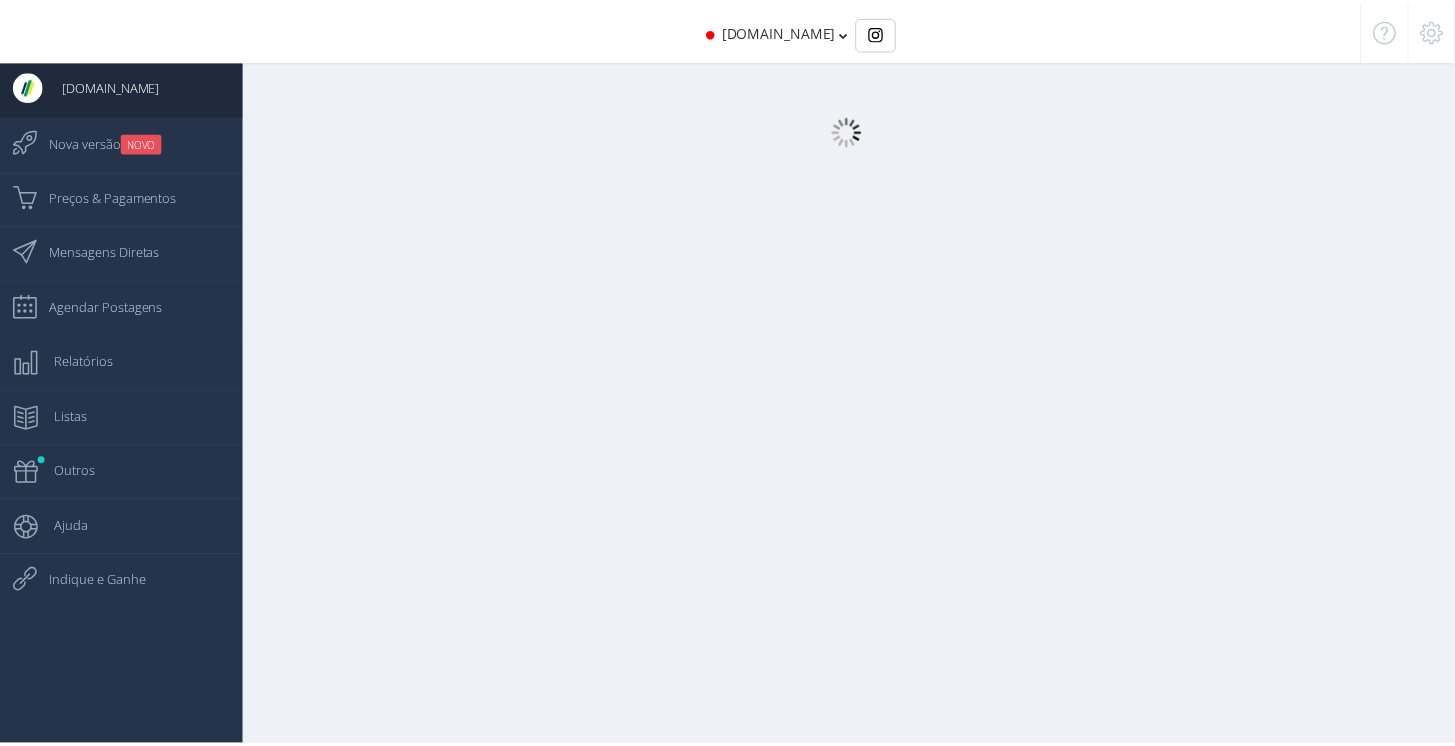 scroll, scrollTop: 0, scrollLeft: 0, axis: both 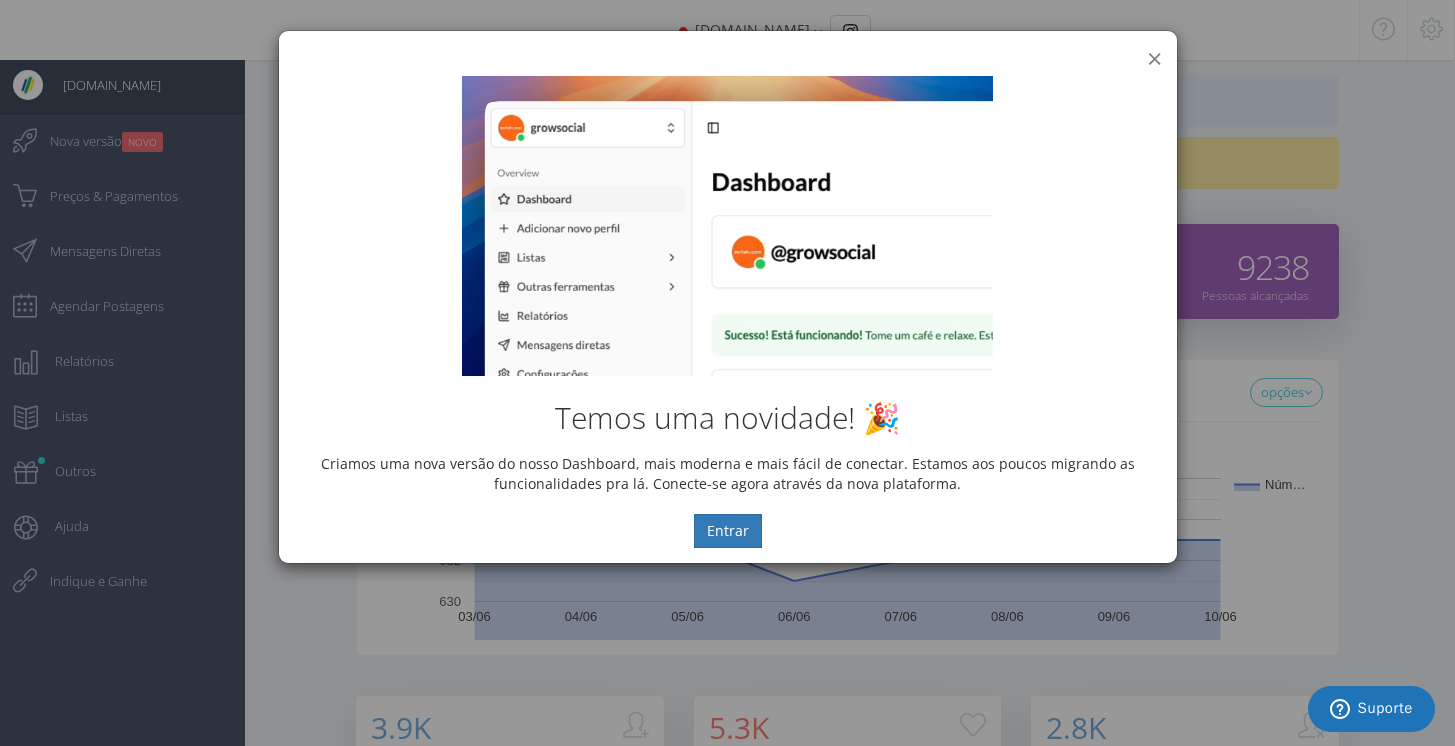 click on "×" at bounding box center [1154, 58] 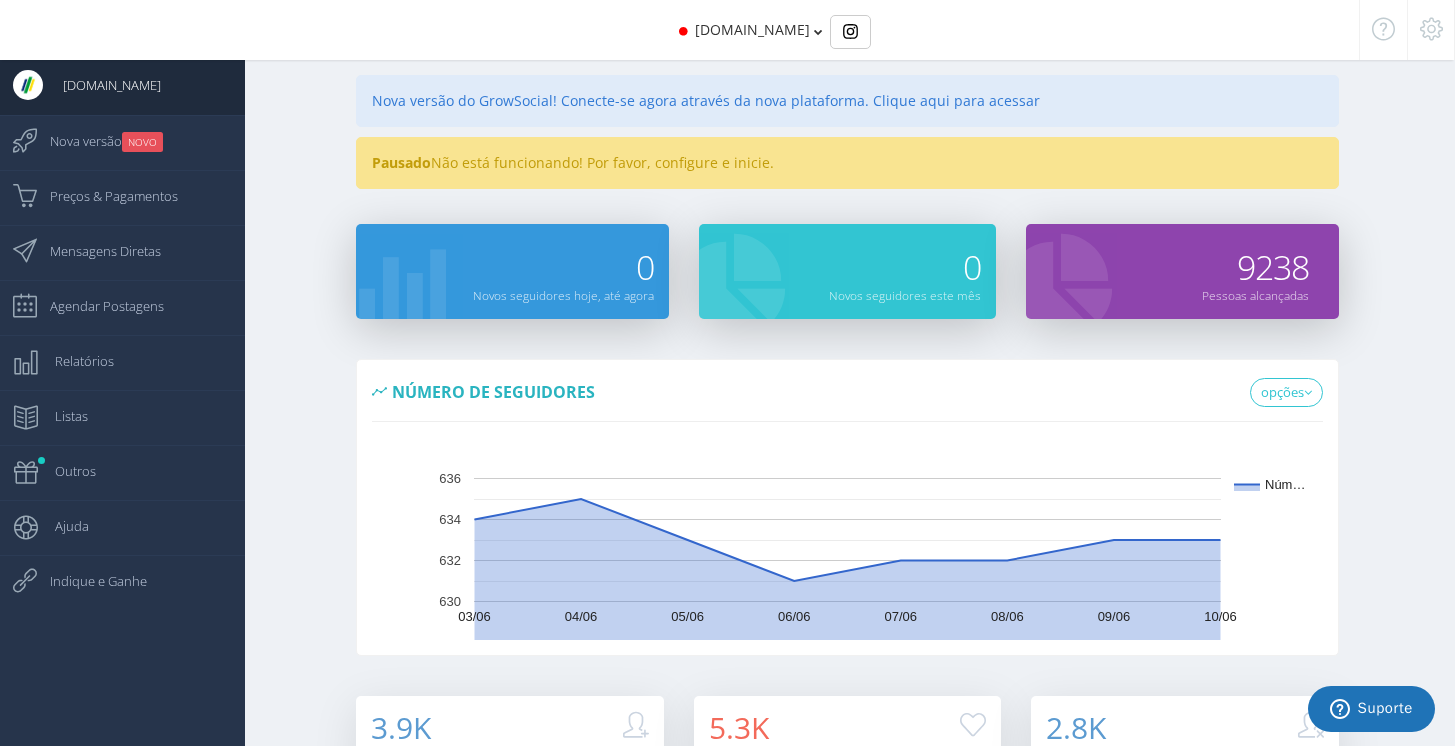 click on "[DOMAIN_NAME]" at bounding box center [727, 30] 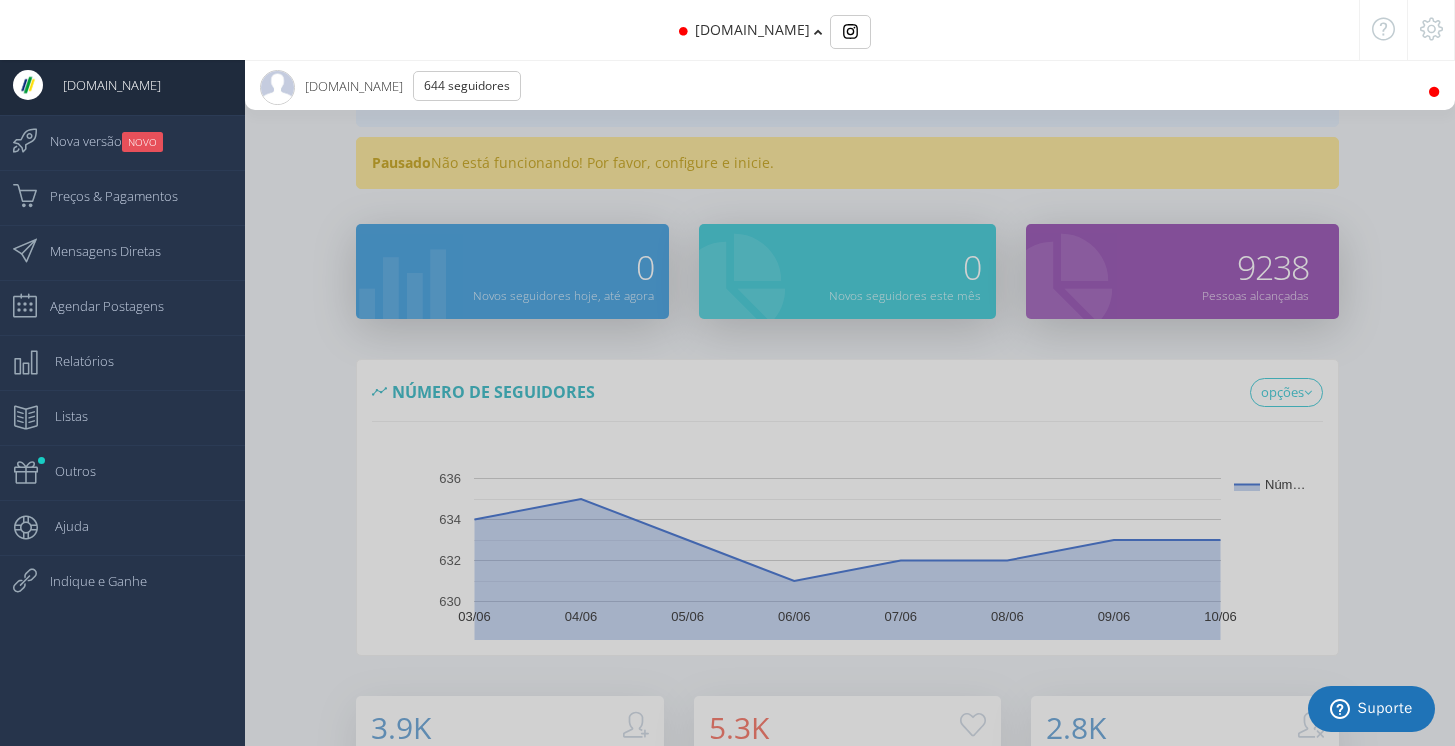 click on "[DOMAIN_NAME]" at bounding box center (727, 30) 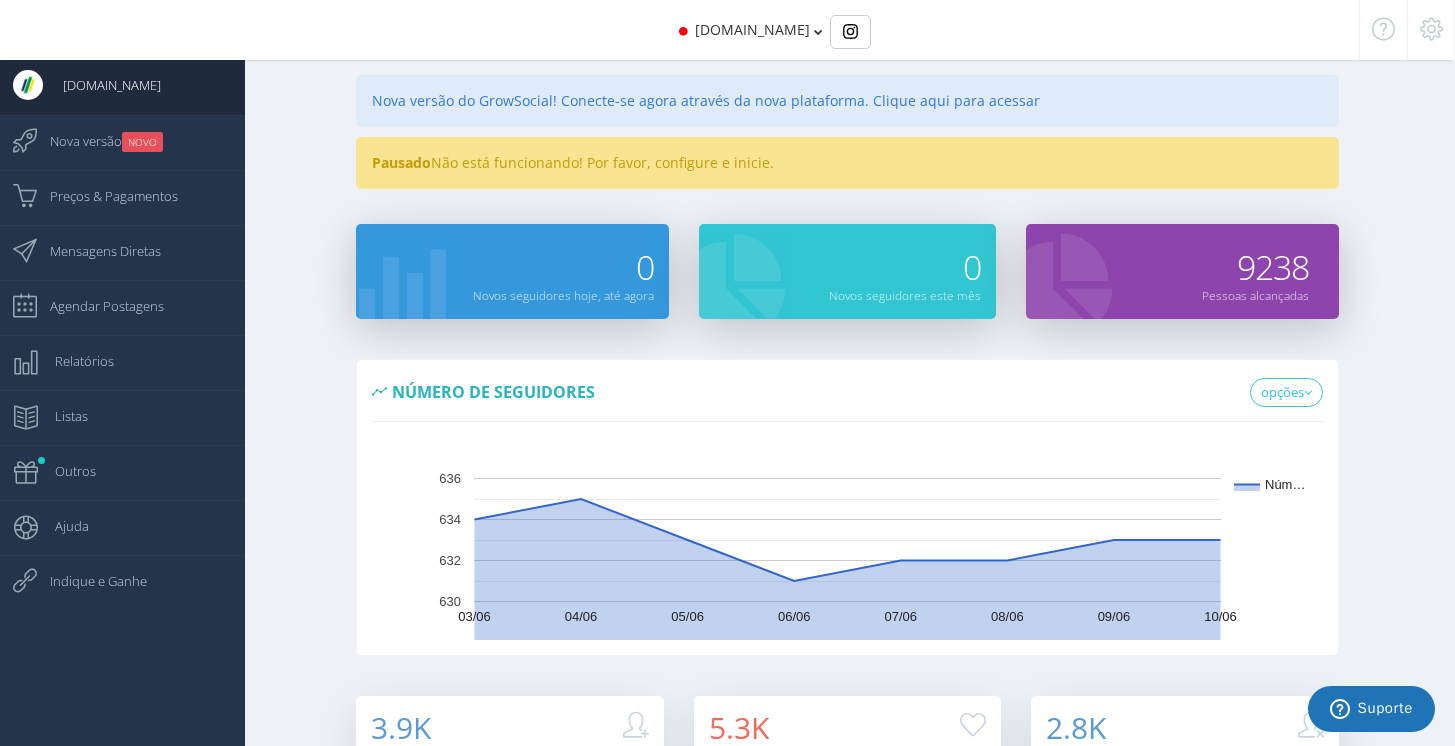 click at bounding box center (1431, 29) 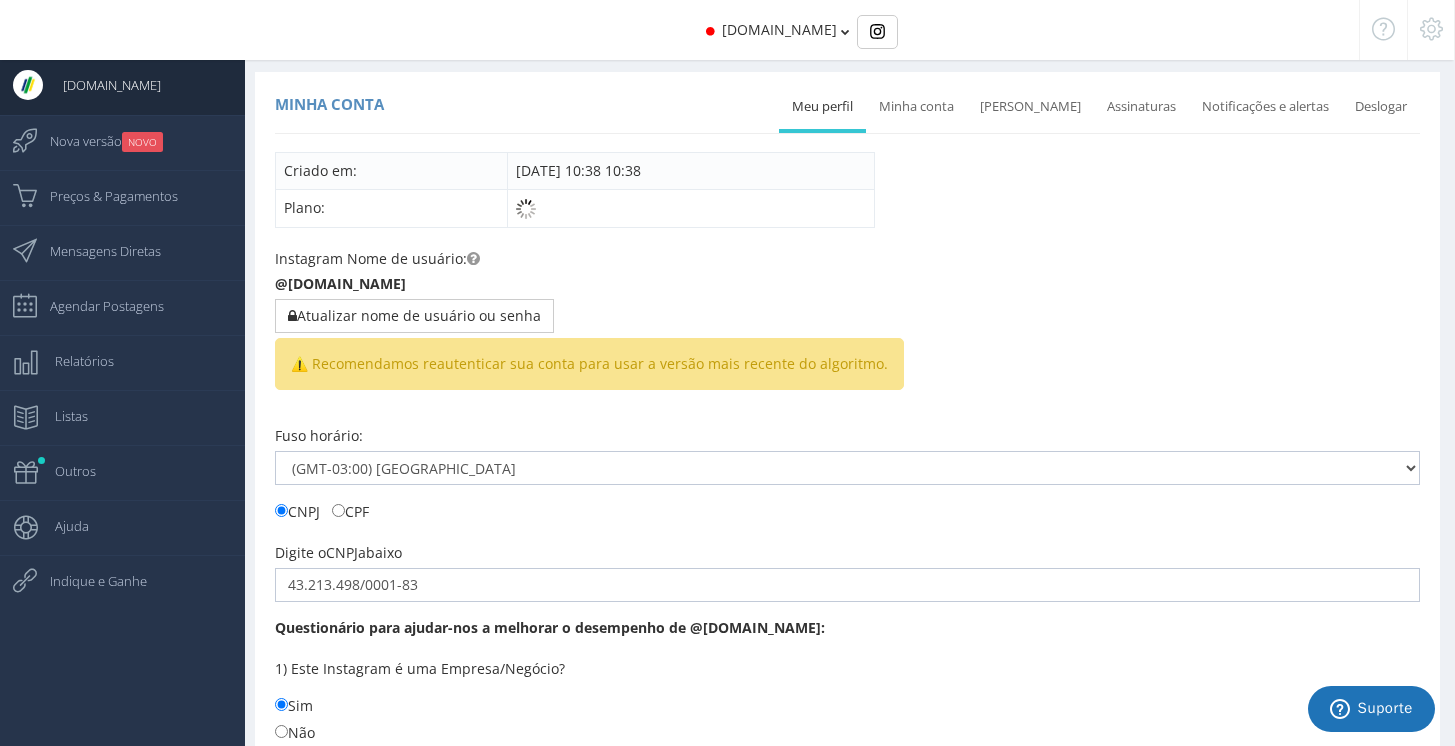scroll, scrollTop: 4, scrollLeft: 0, axis: vertical 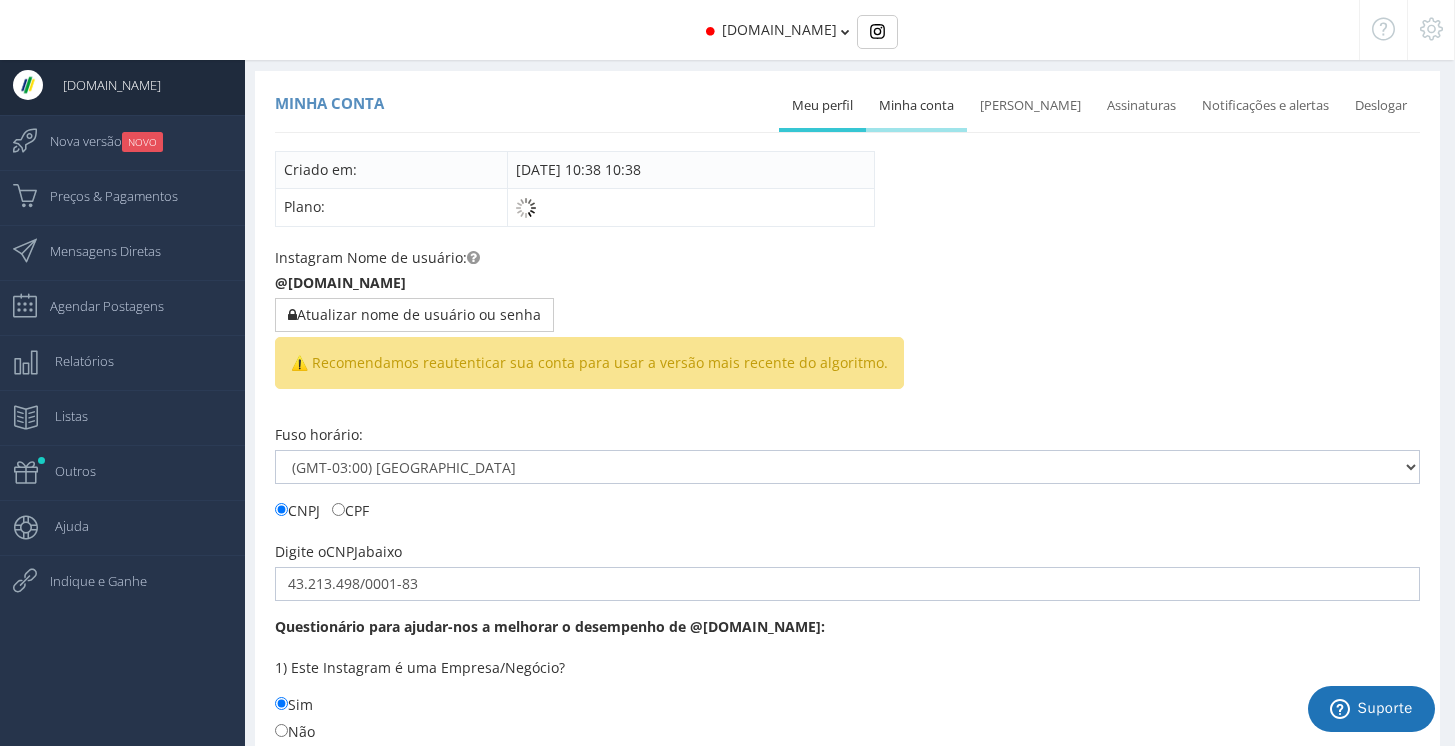 click on "Minha conta" at bounding box center [916, 106] 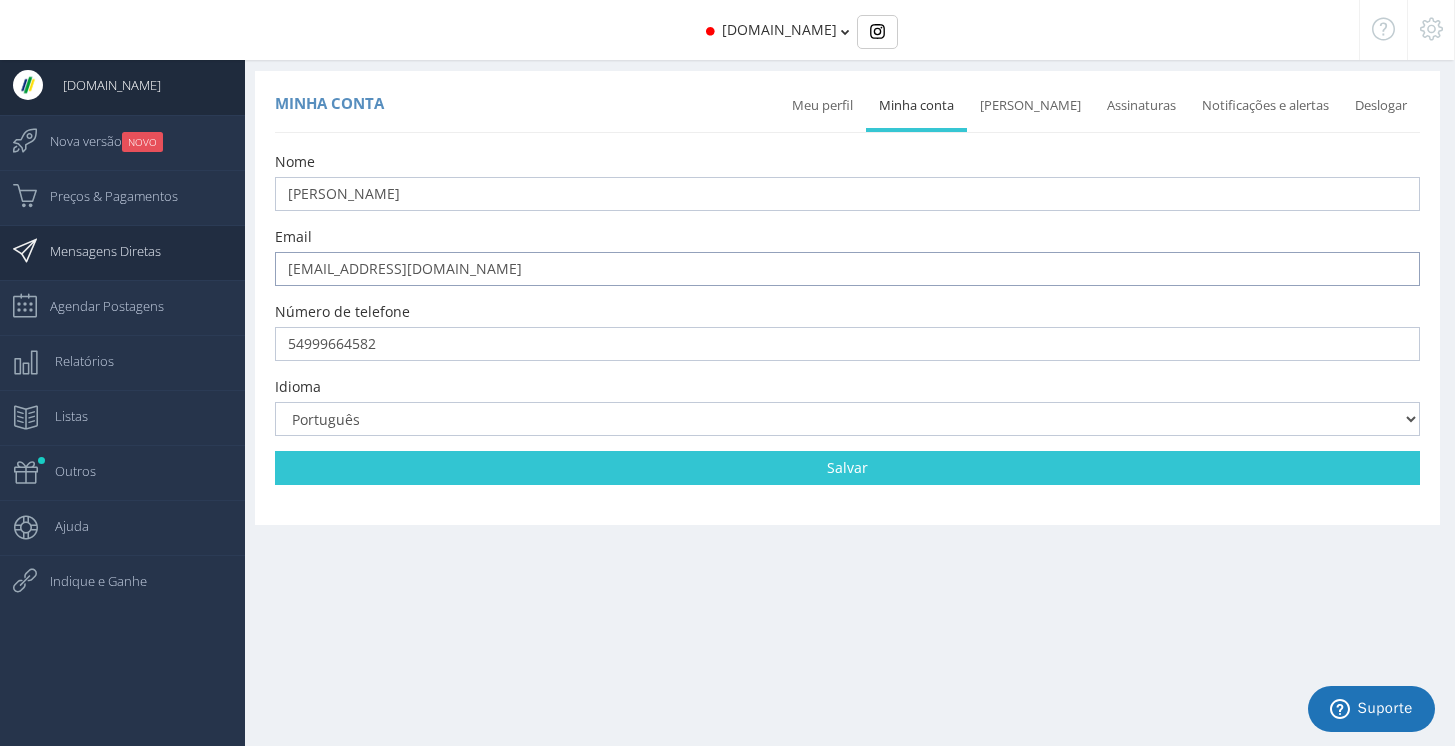drag, startPoint x: 507, startPoint y: 277, endPoint x: 179, endPoint y: 260, distance: 328.44025 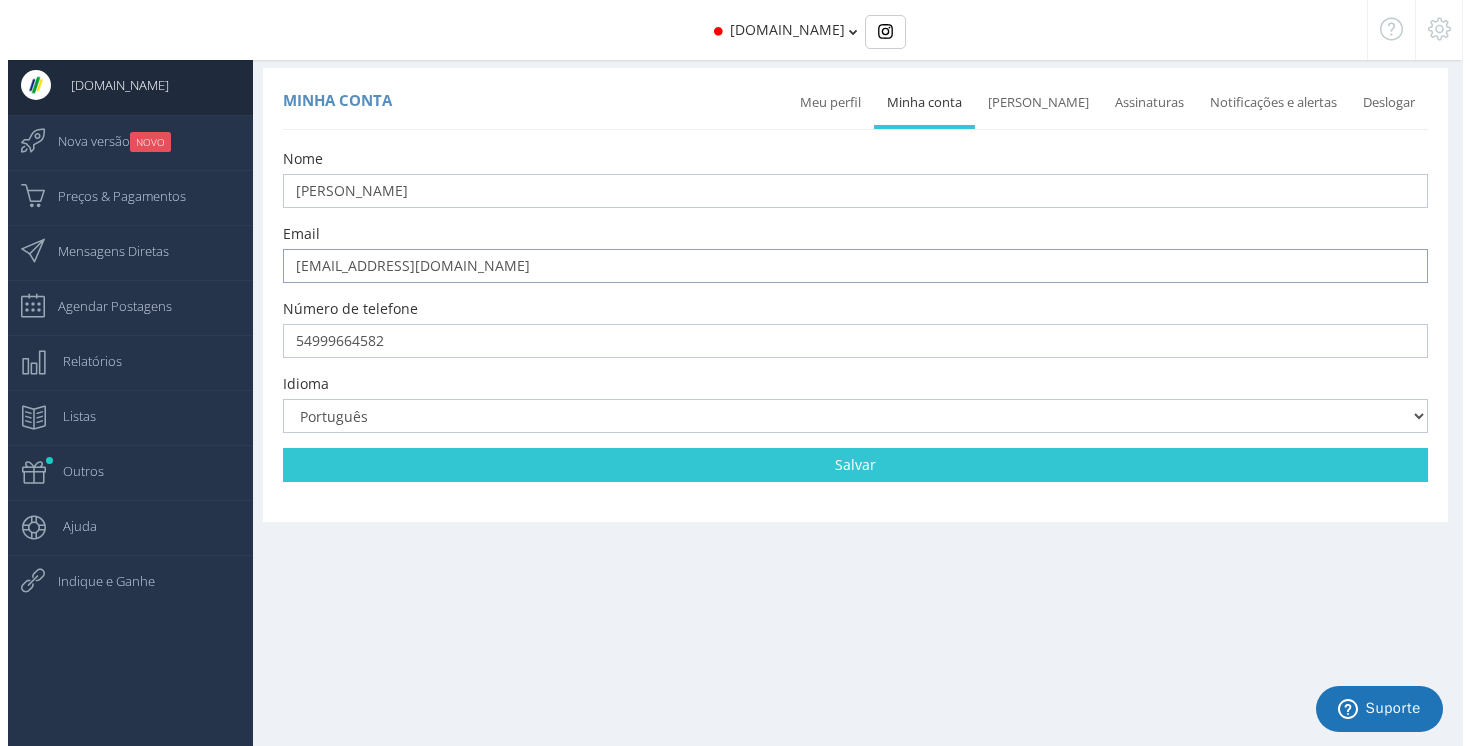 scroll, scrollTop: 8, scrollLeft: 0, axis: vertical 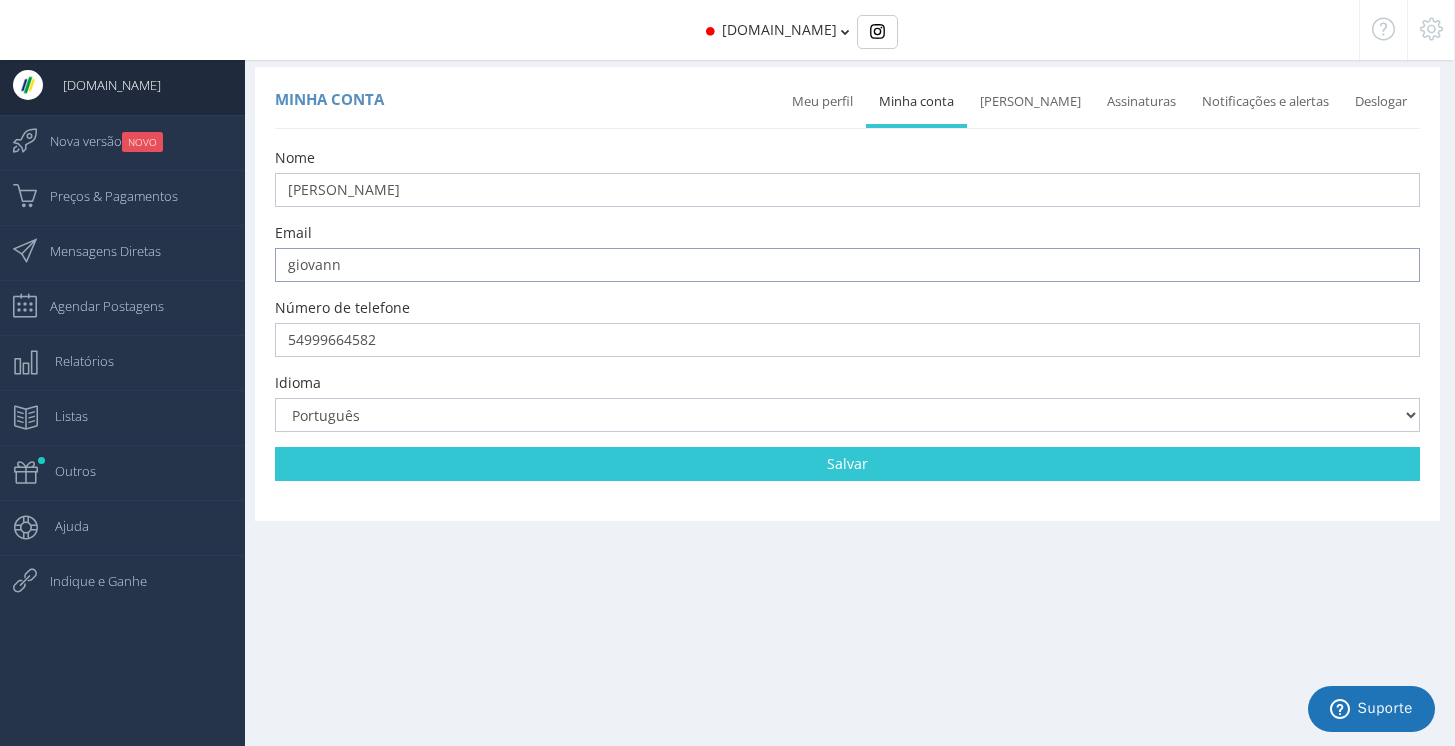 click on "giovann" at bounding box center [847, 265] 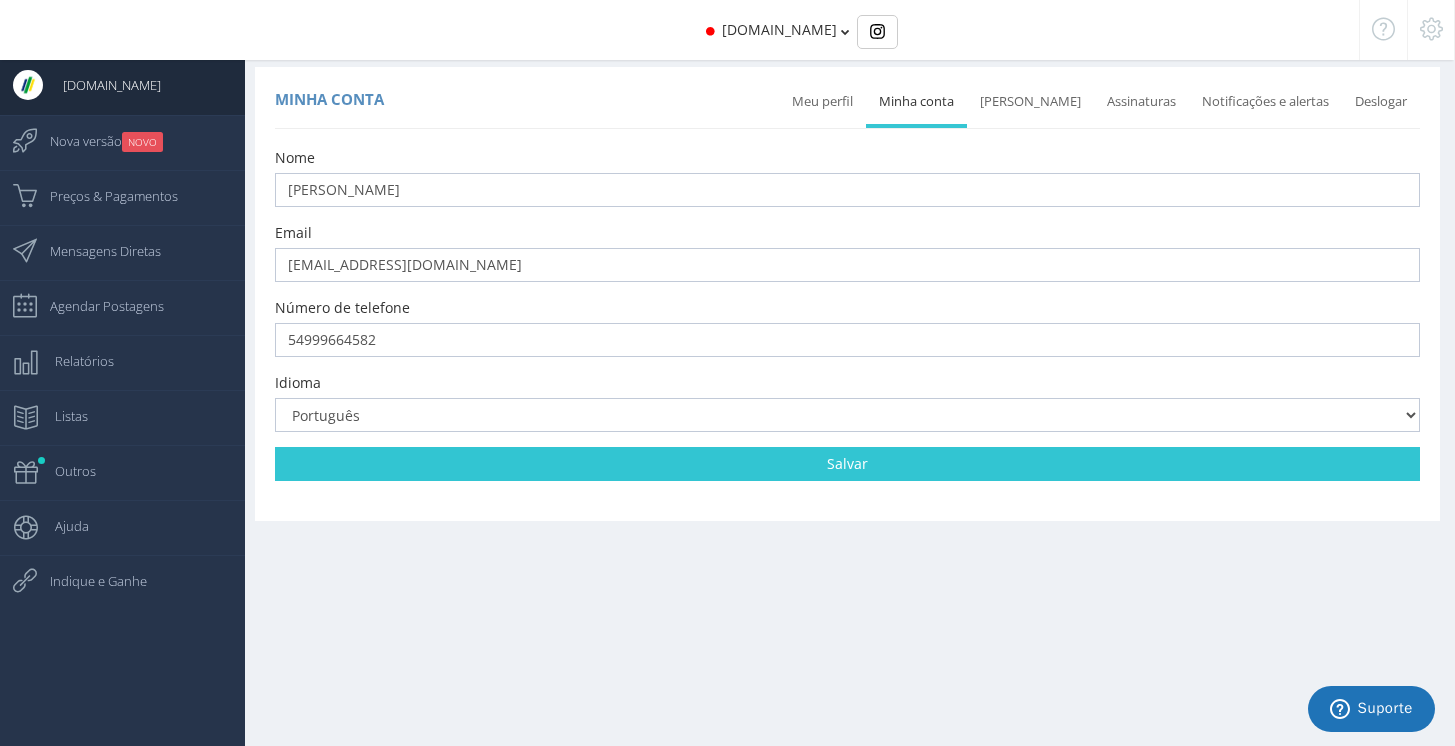 click on "Nome
Giovanne Sartor
Email
Idioma" at bounding box center (847, 314) 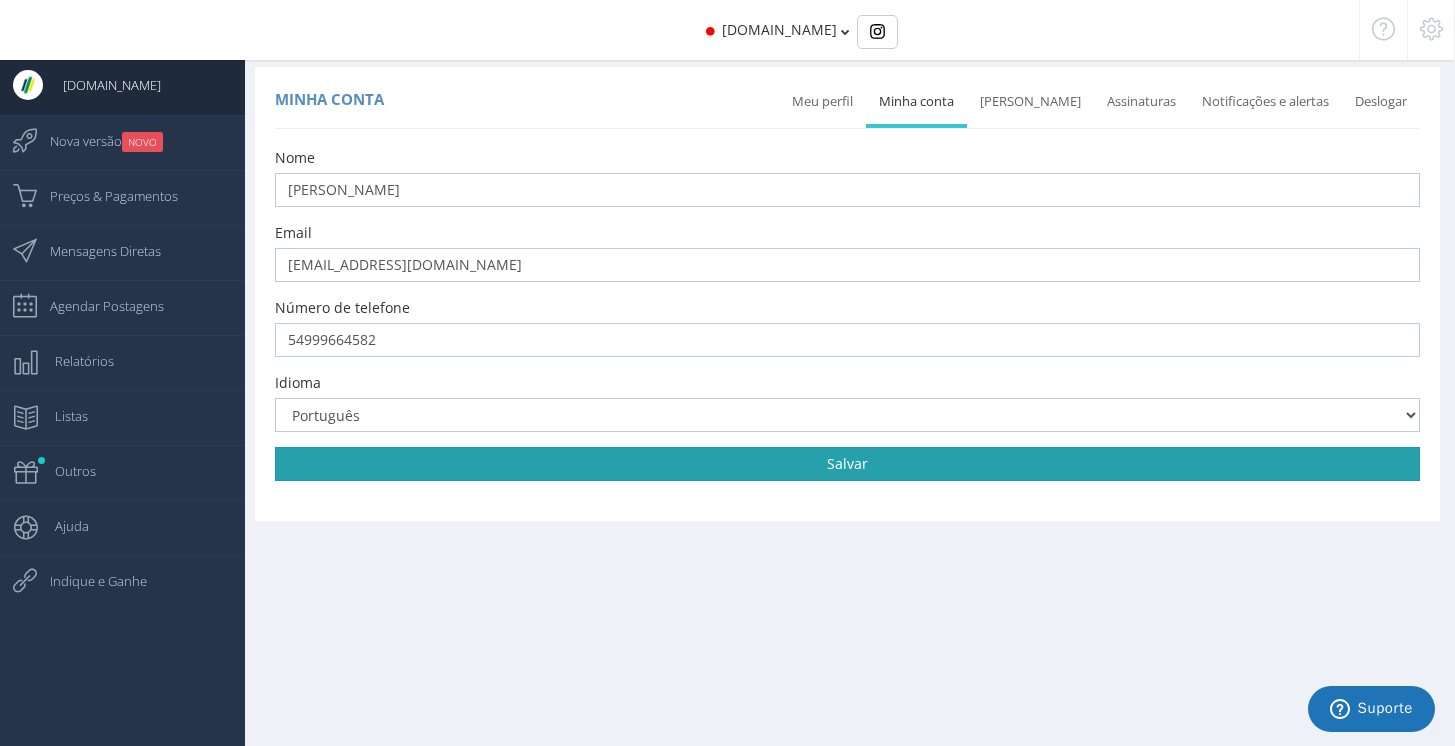 click on "Salvar" at bounding box center [847, 464] 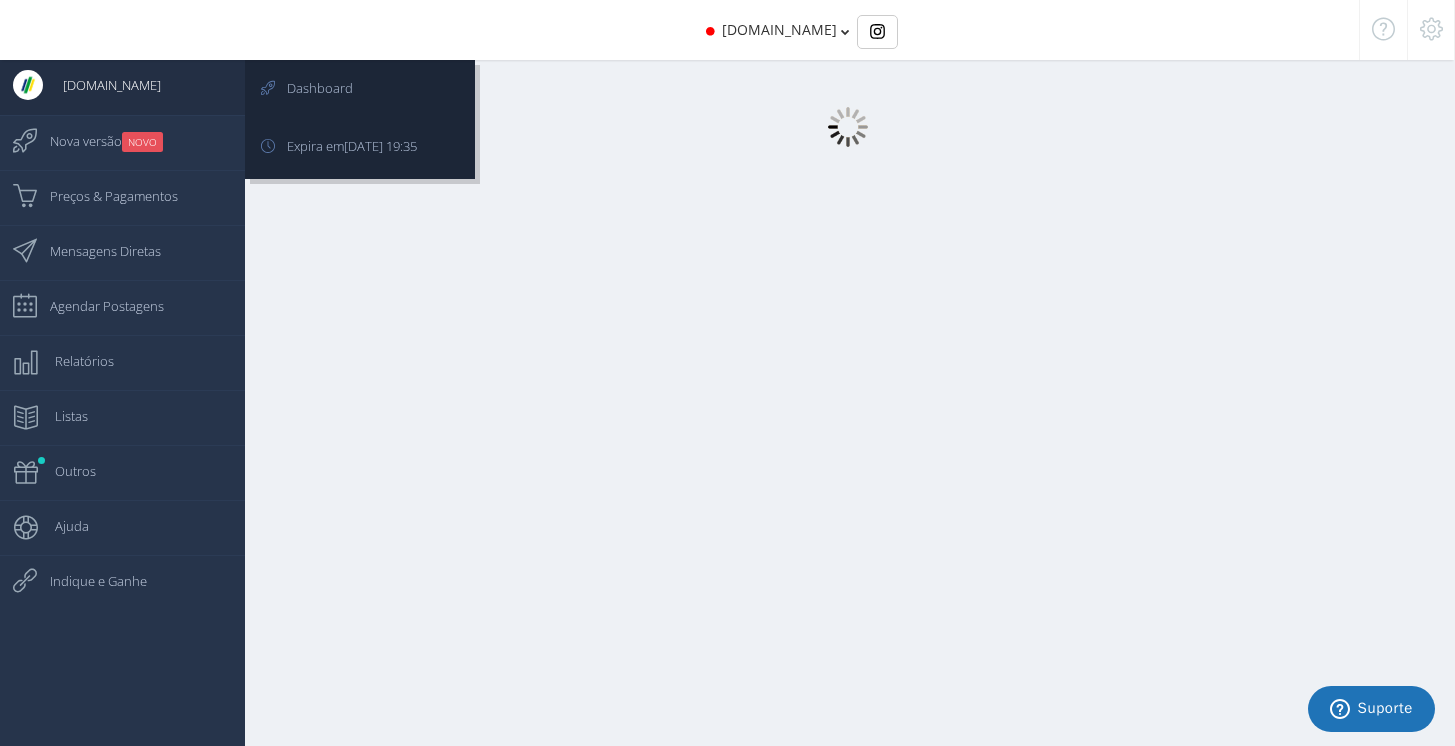 click on "[DOMAIN_NAME]" at bounding box center (122, 87) 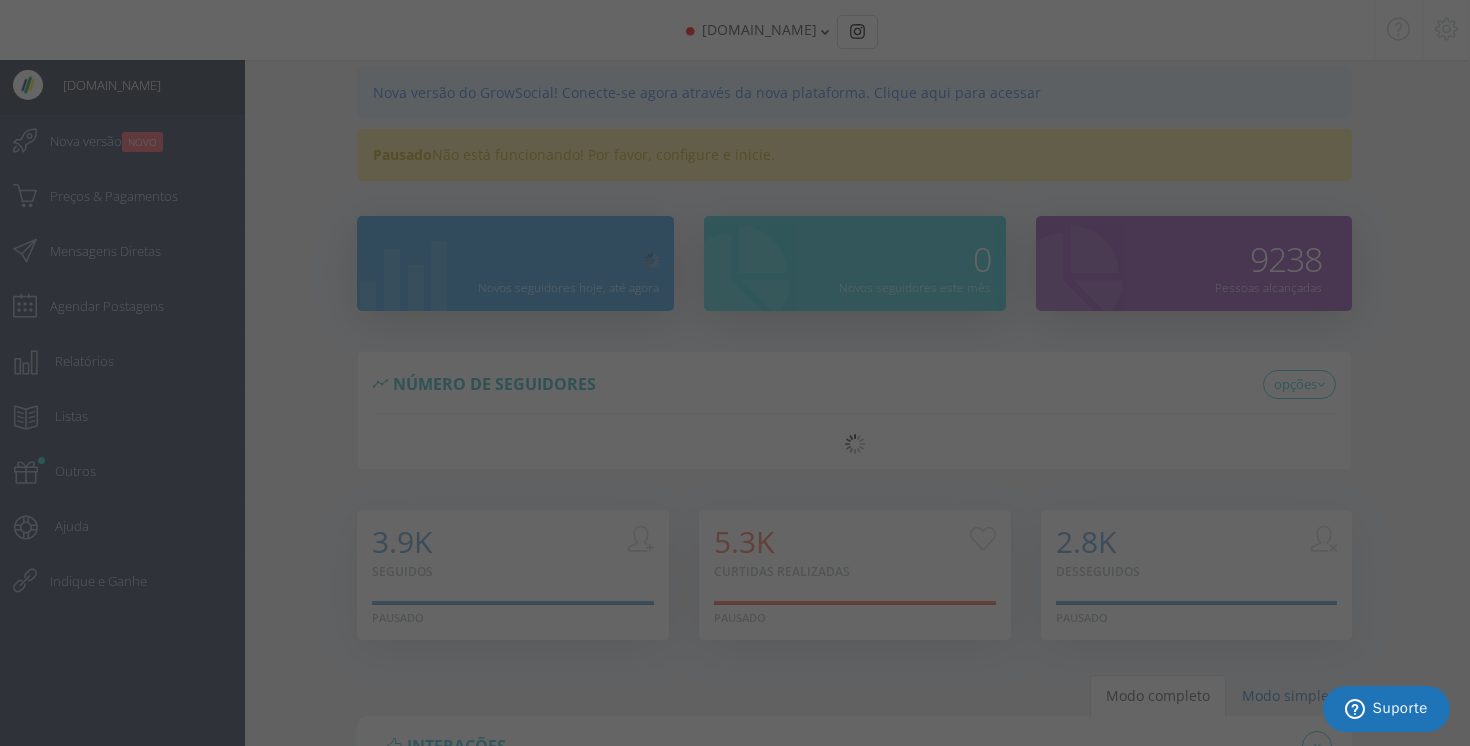 click on "novaviva.br  644 Seguidores
0
novaviva.br
Nenhuma notificação" at bounding box center [735, 1036] 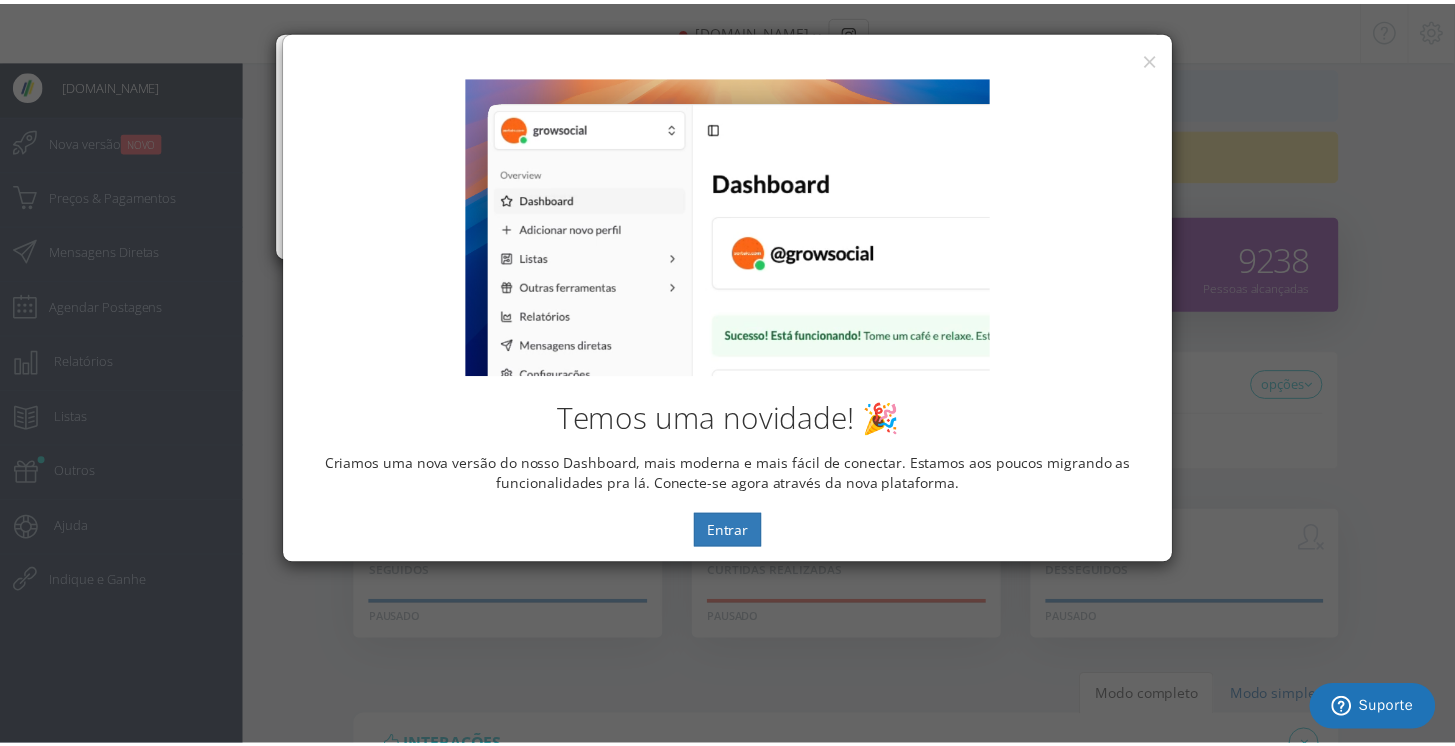 scroll, scrollTop: 0, scrollLeft: 0, axis: both 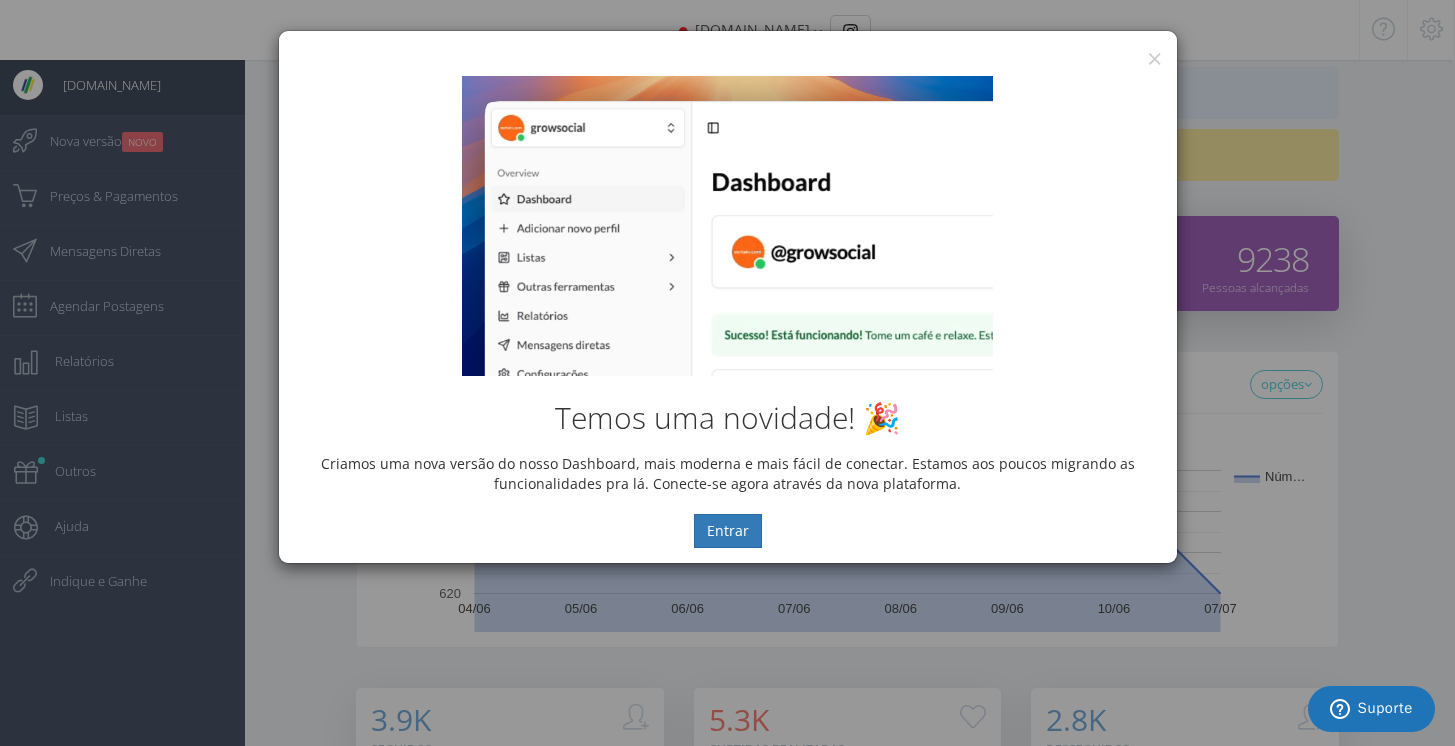 click on "Temos uma novidade! 🎉 Criamos uma nova versão do nosso Dashboard, mais moderna e mais fácil de conectar. Estamos aos poucos migrando as funcionalidades pra lá. Conecte-se agora através da nova plataforma. Entrar" at bounding box center (728, 312) 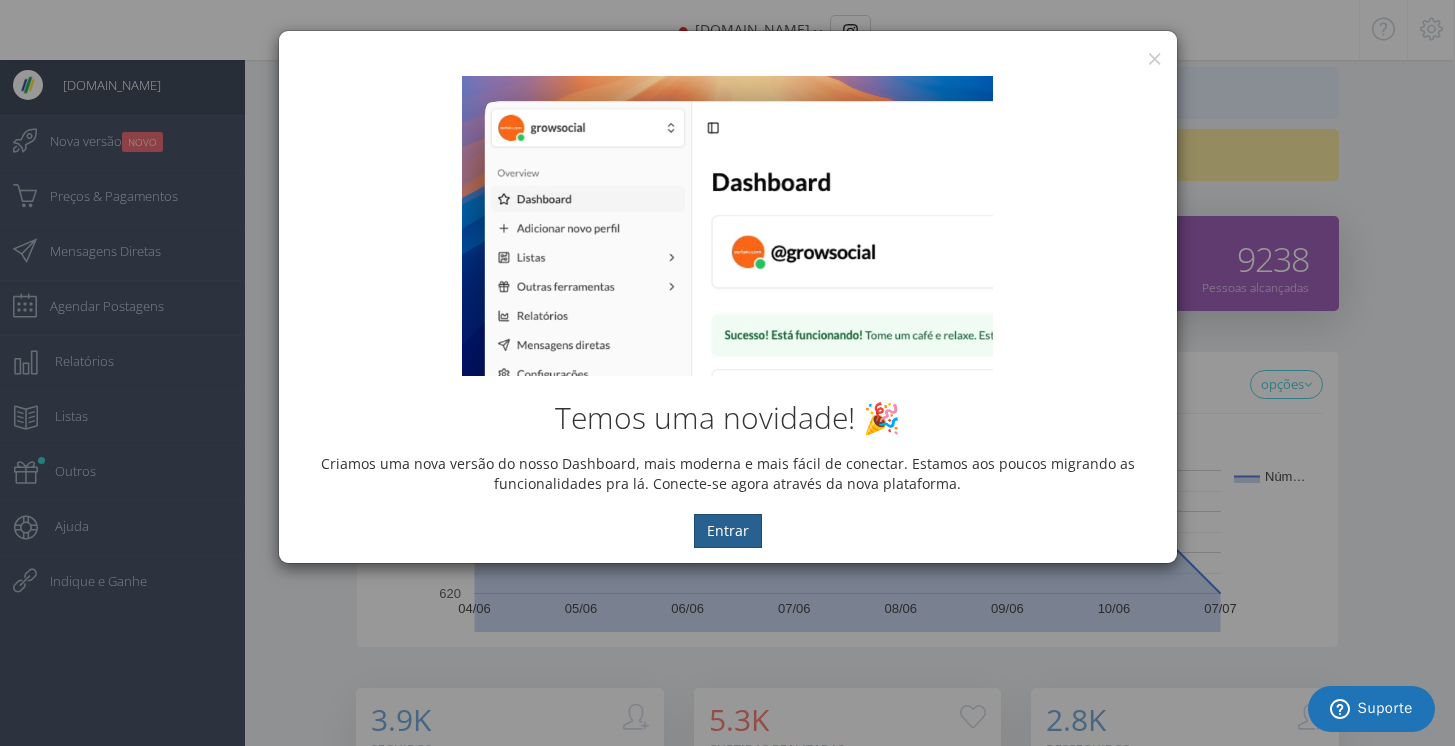 click on "Entrar" at bounding box center (728, 531) 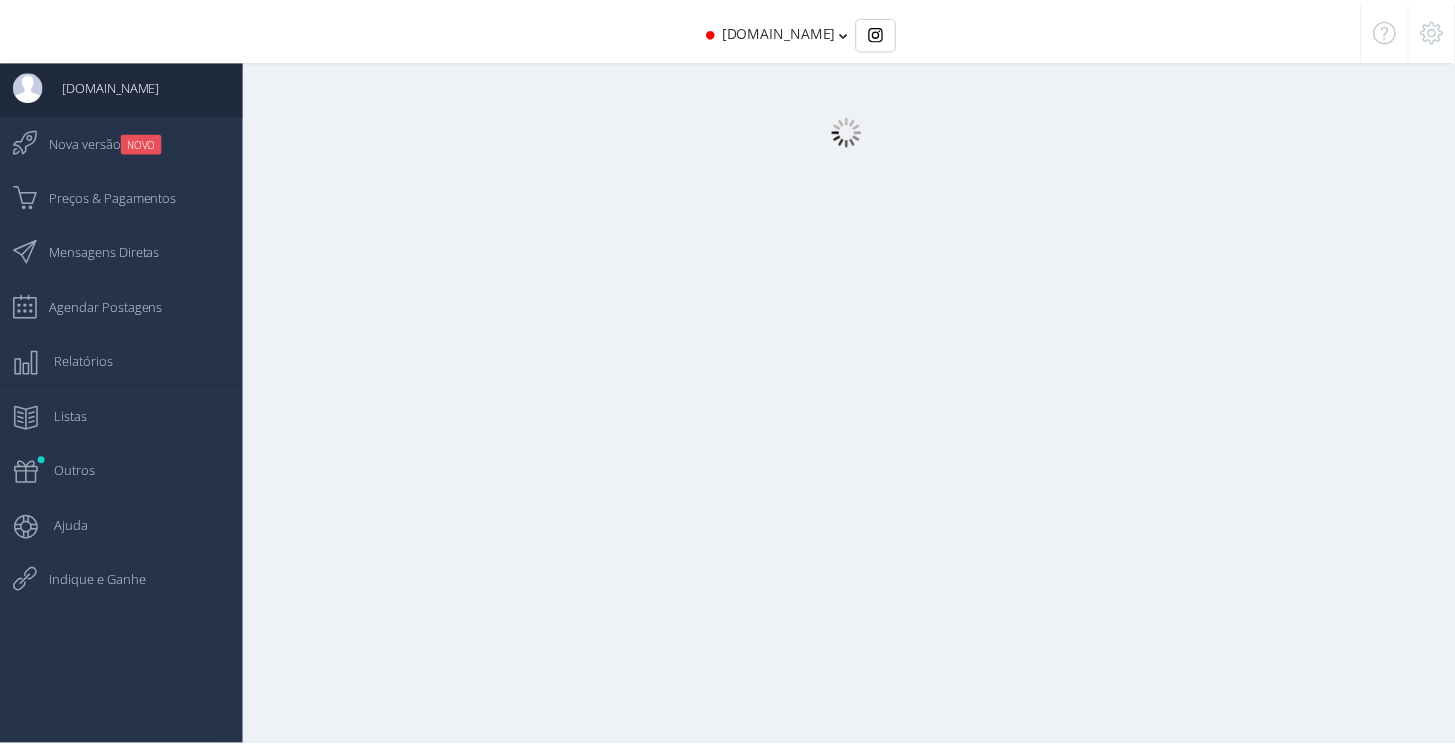 scroll, scrollTop: 0, scrollLeft: 0, axis: both 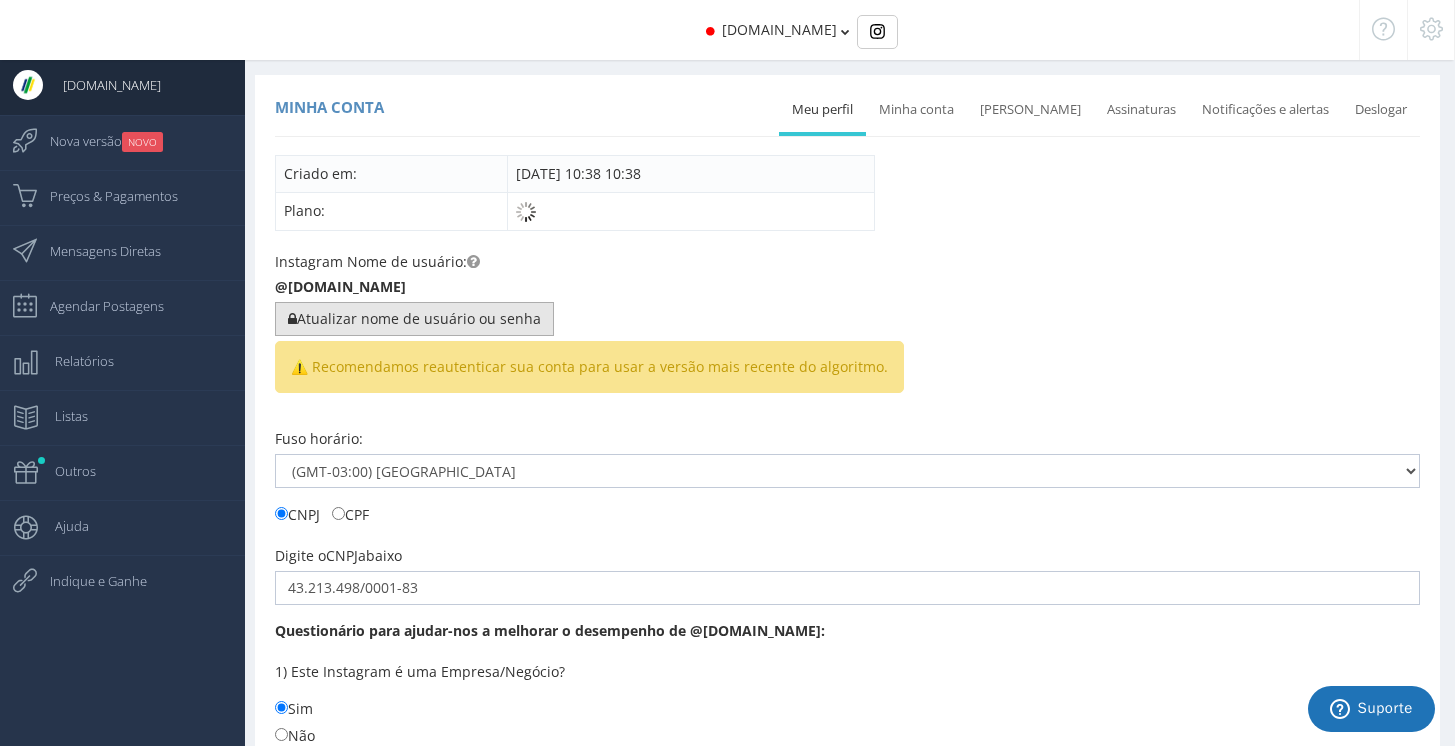 click on "Atualizar nome de usuário ou senha" at bounding box center [414, 319] 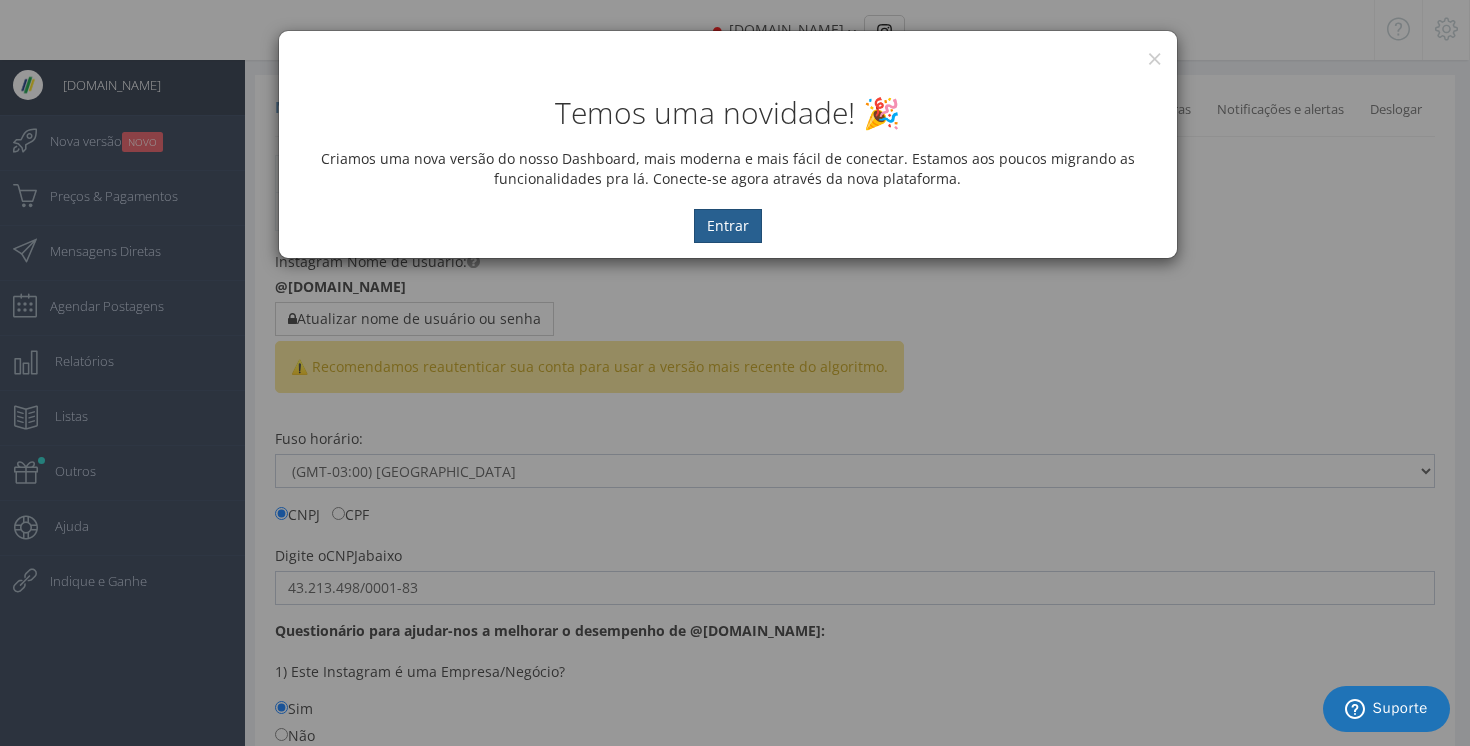 click on "Entrar" at bounding box center (728, 226) 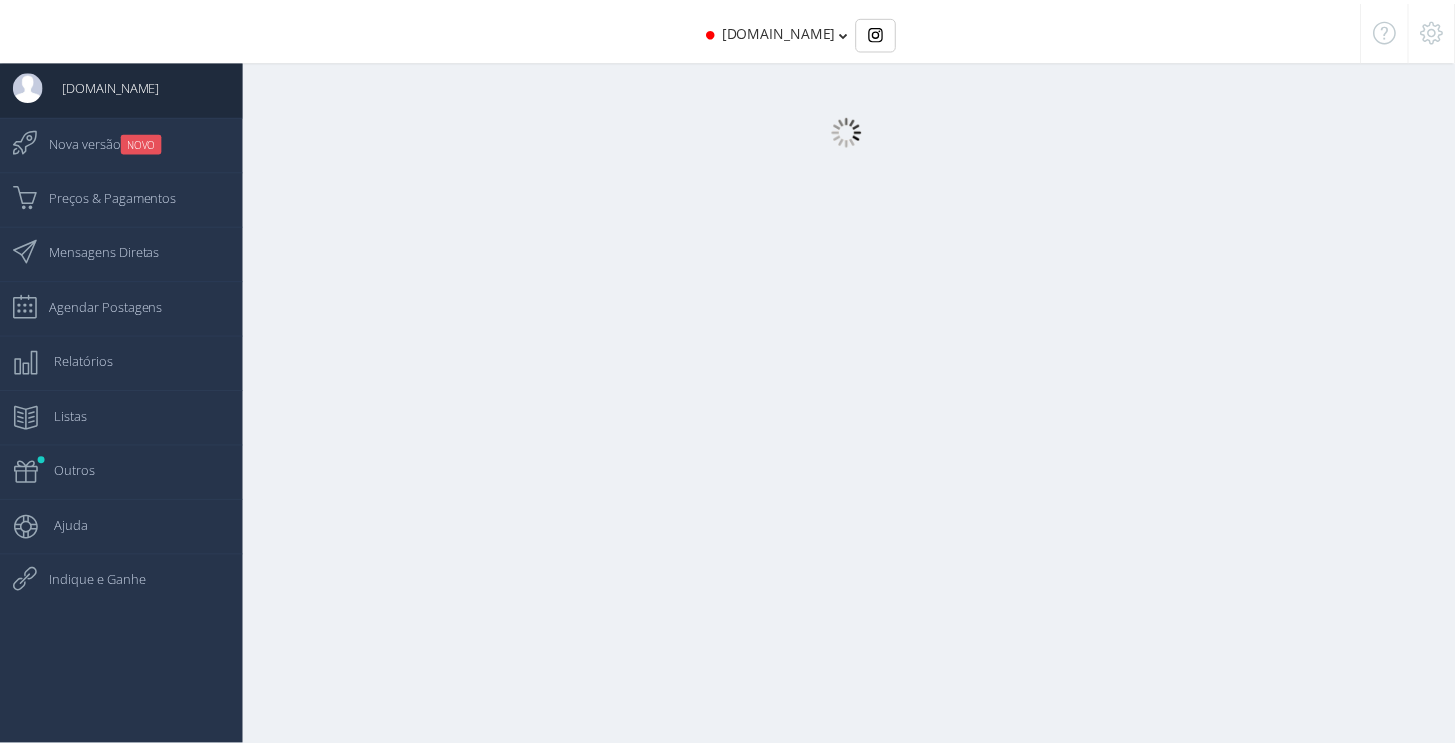 scroll, scrollTop: 0, scrollLeft: 0, axis: both 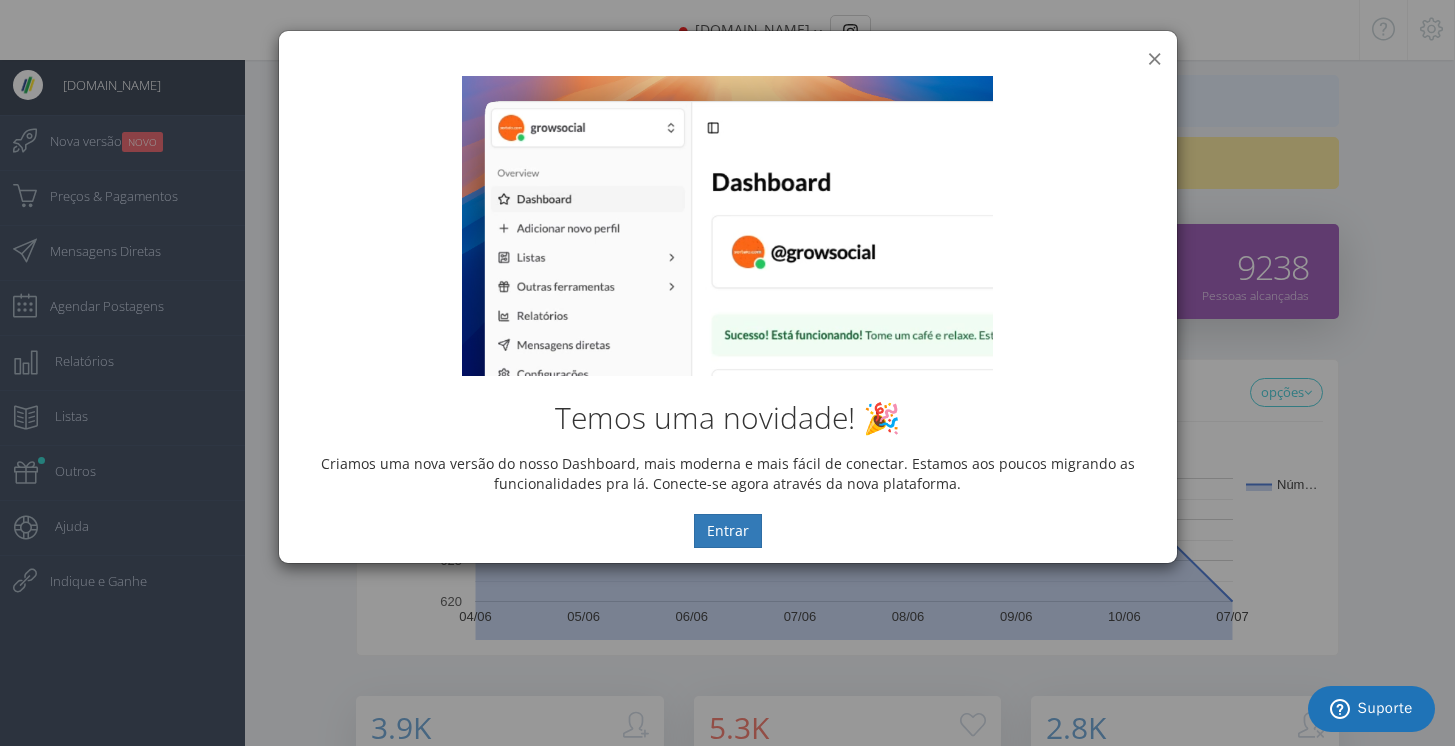 click on "×" at bounding box center (1154, 58) 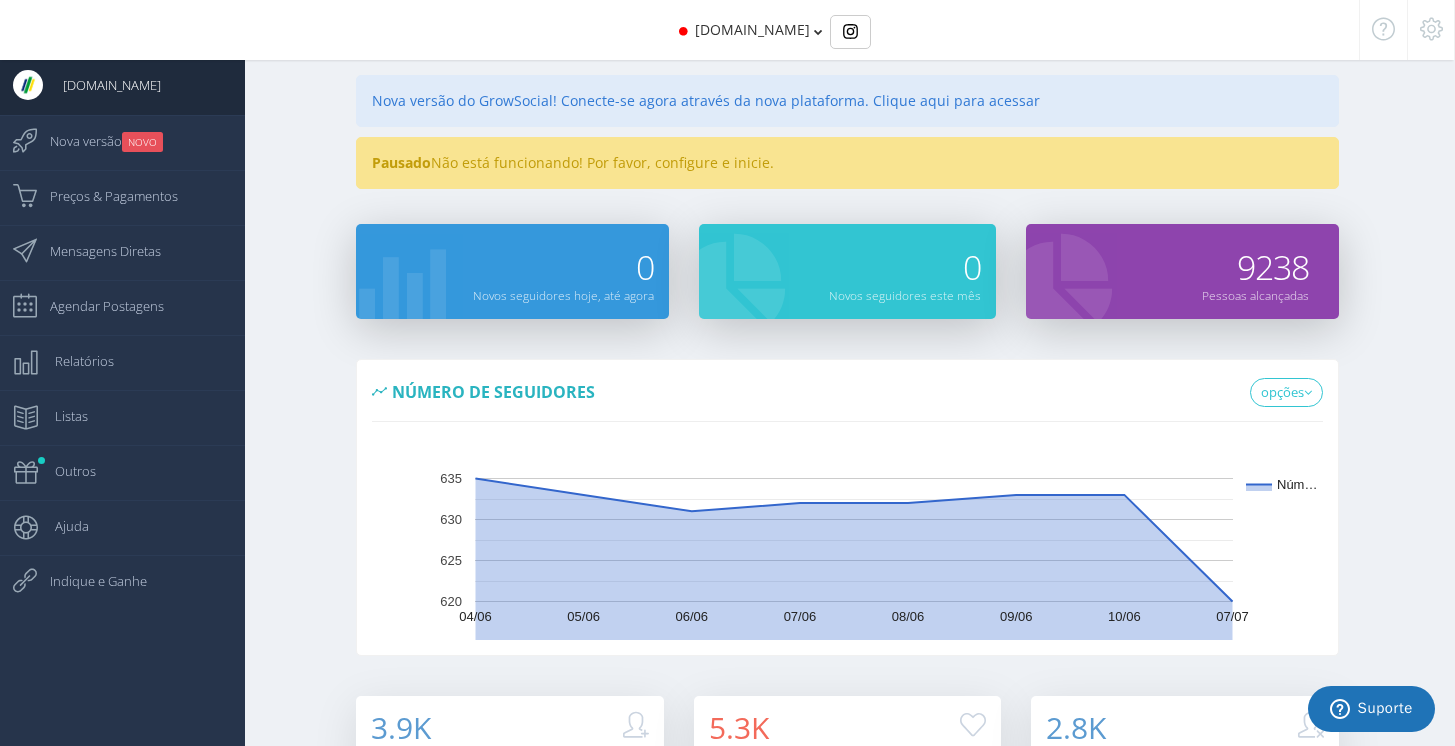 click at bounding box center [1431, 29] 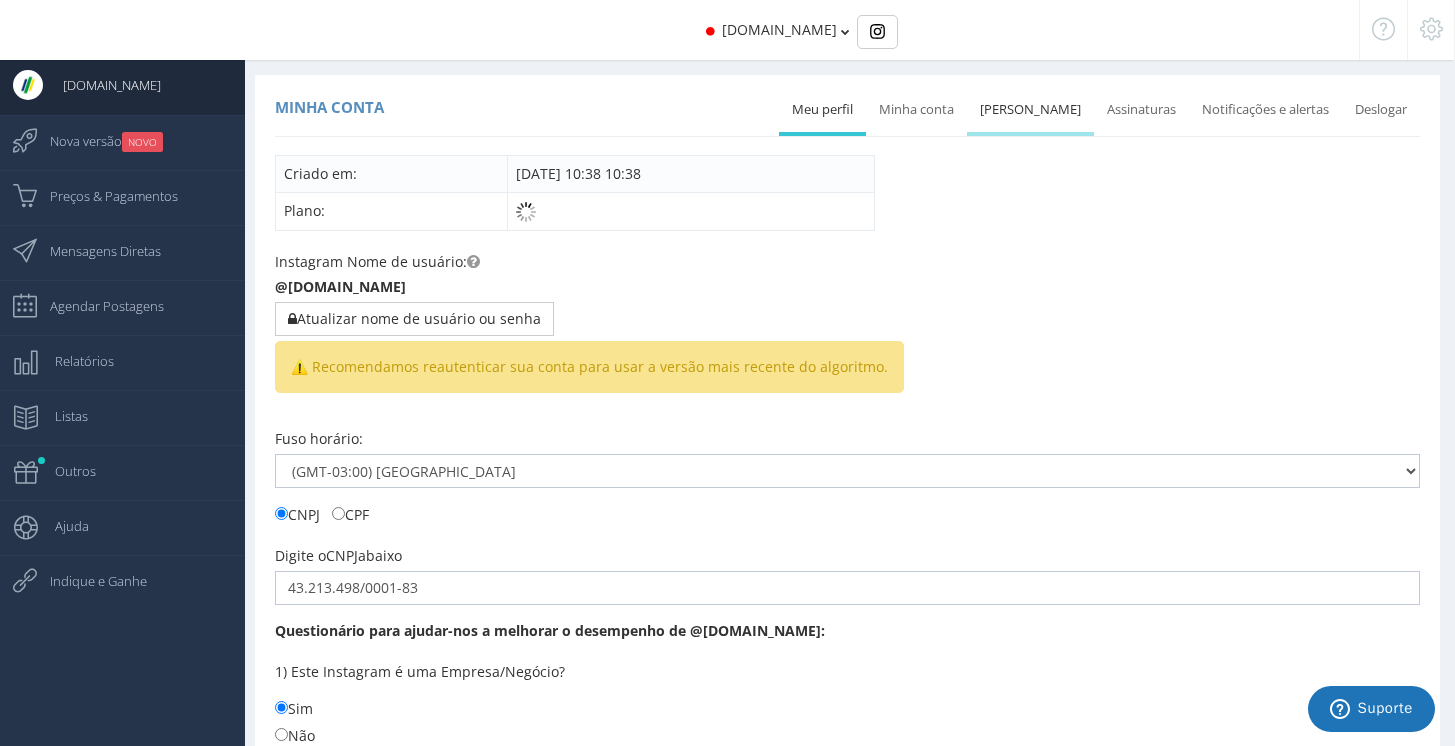 click on "[PERSON_NAME]" at bounding box center (1030, 110) 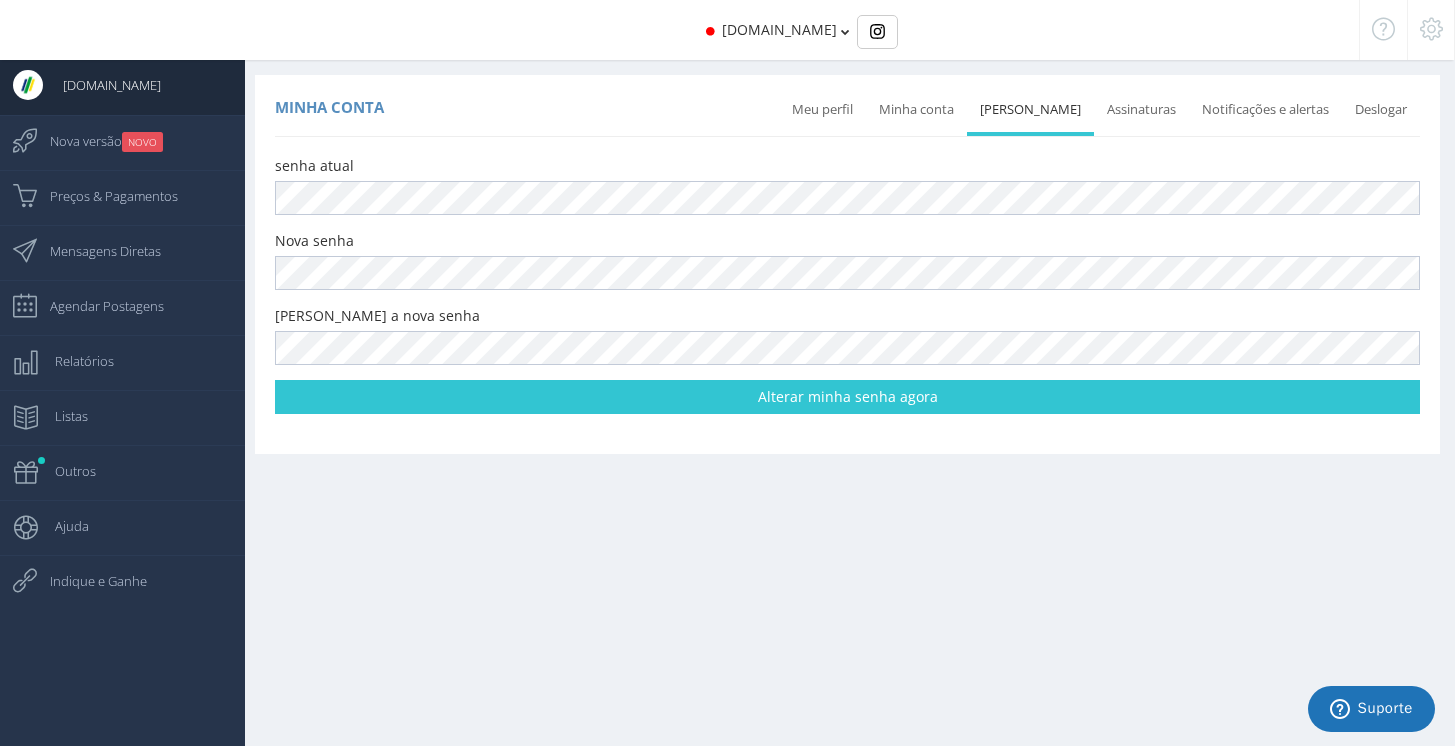click on "senha atual
Nova senha
Reescreva a nova senha
Alterar minha senha agora" at bounding box center (847, 284) 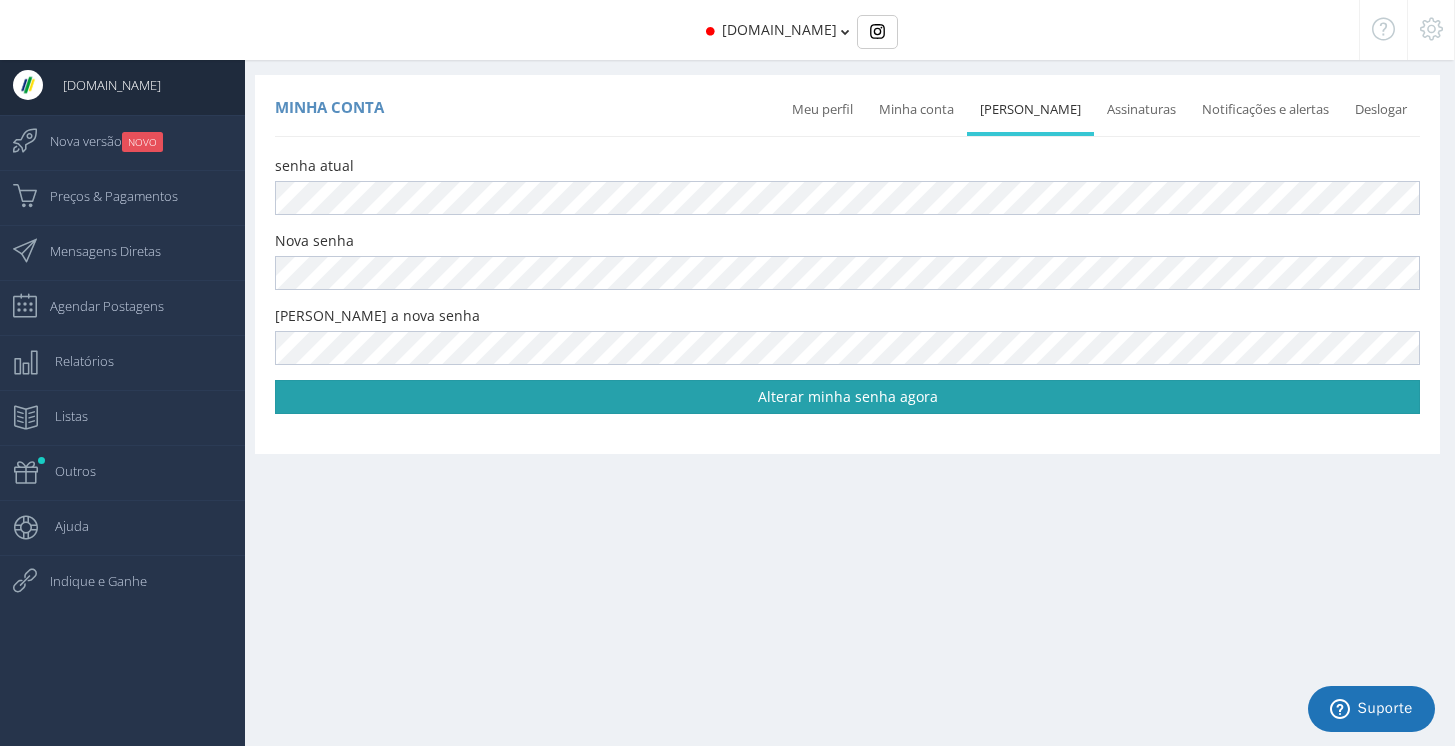 click on "Alterar minha senha agora" at bounding box center [847, 397] 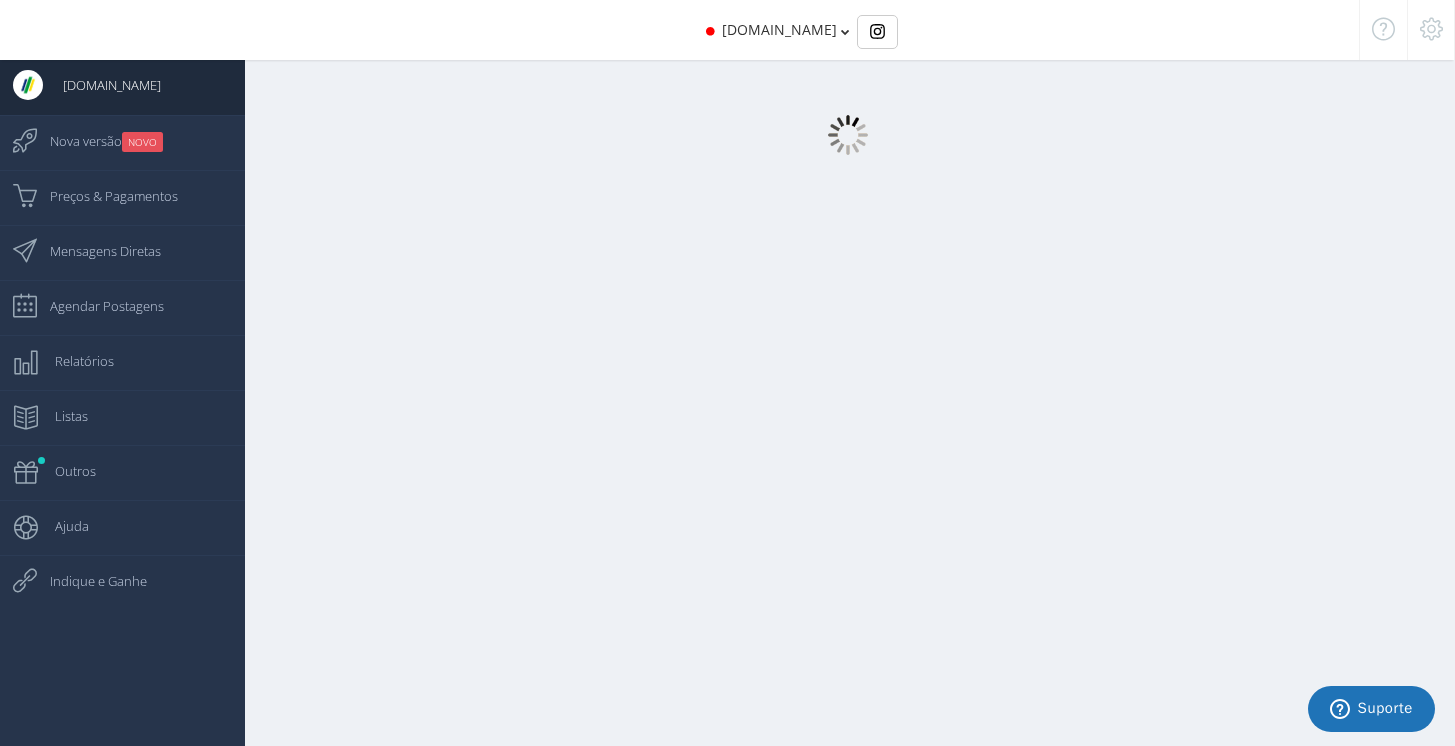 click at bounding box center [847, 90] 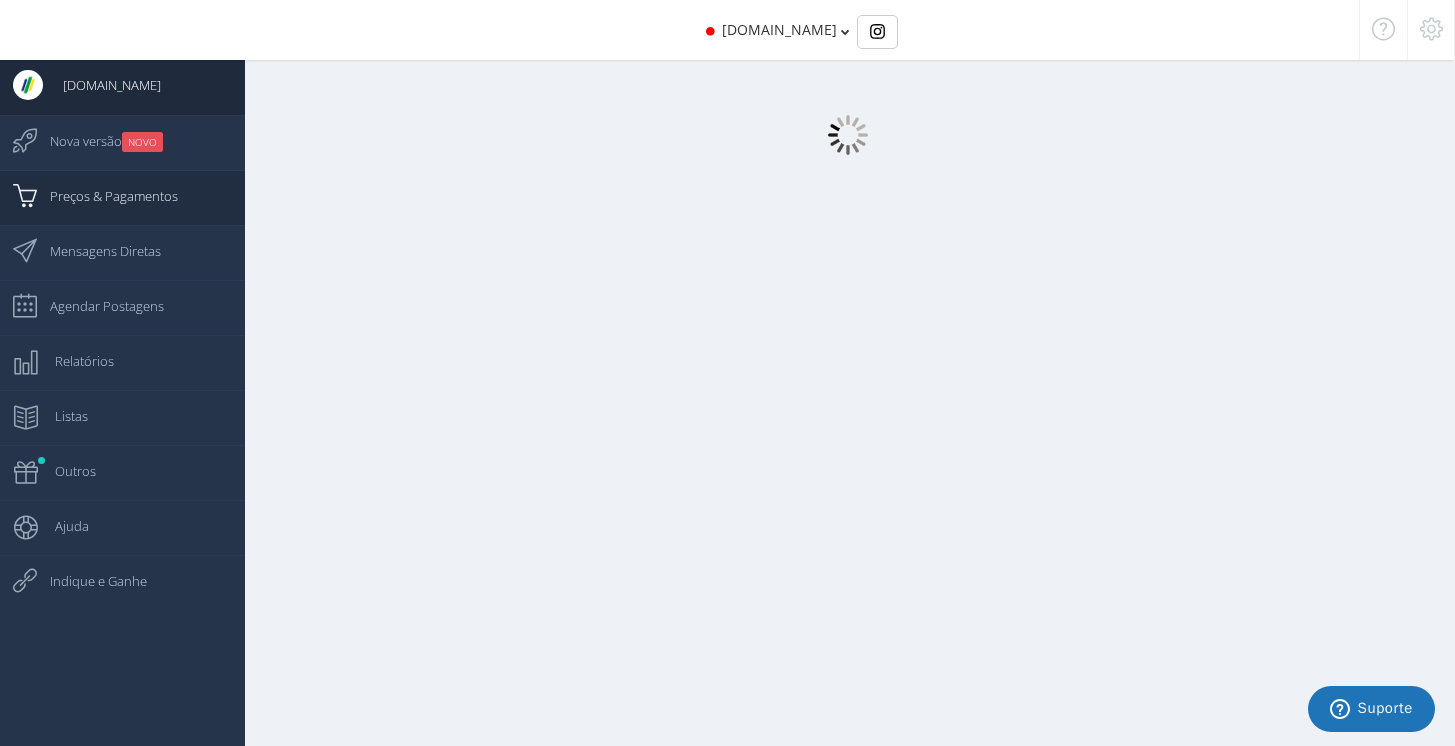 click on "Preços & Pagamentos" at bounding box center [104, 196] 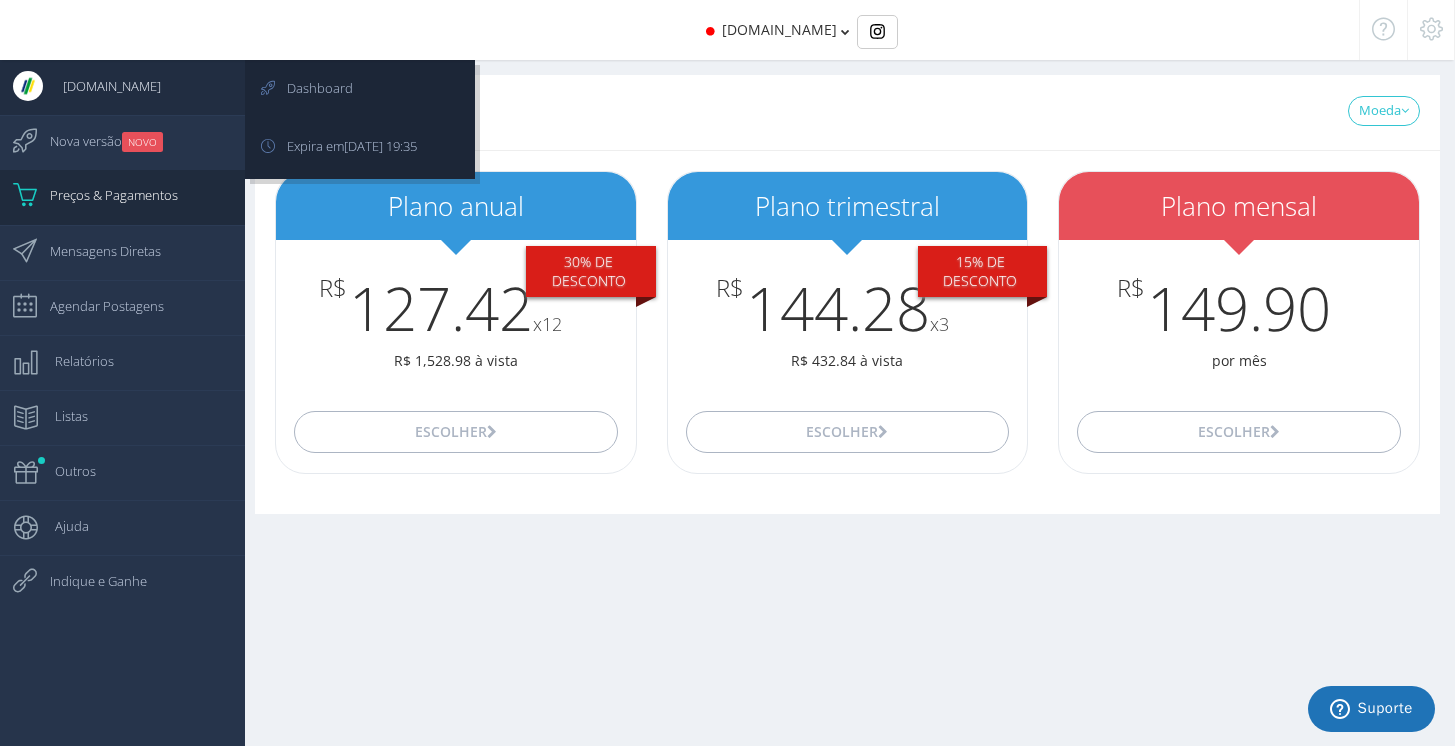 click on "[DOMAIN_NAME]" at bounding box center (122, 87) 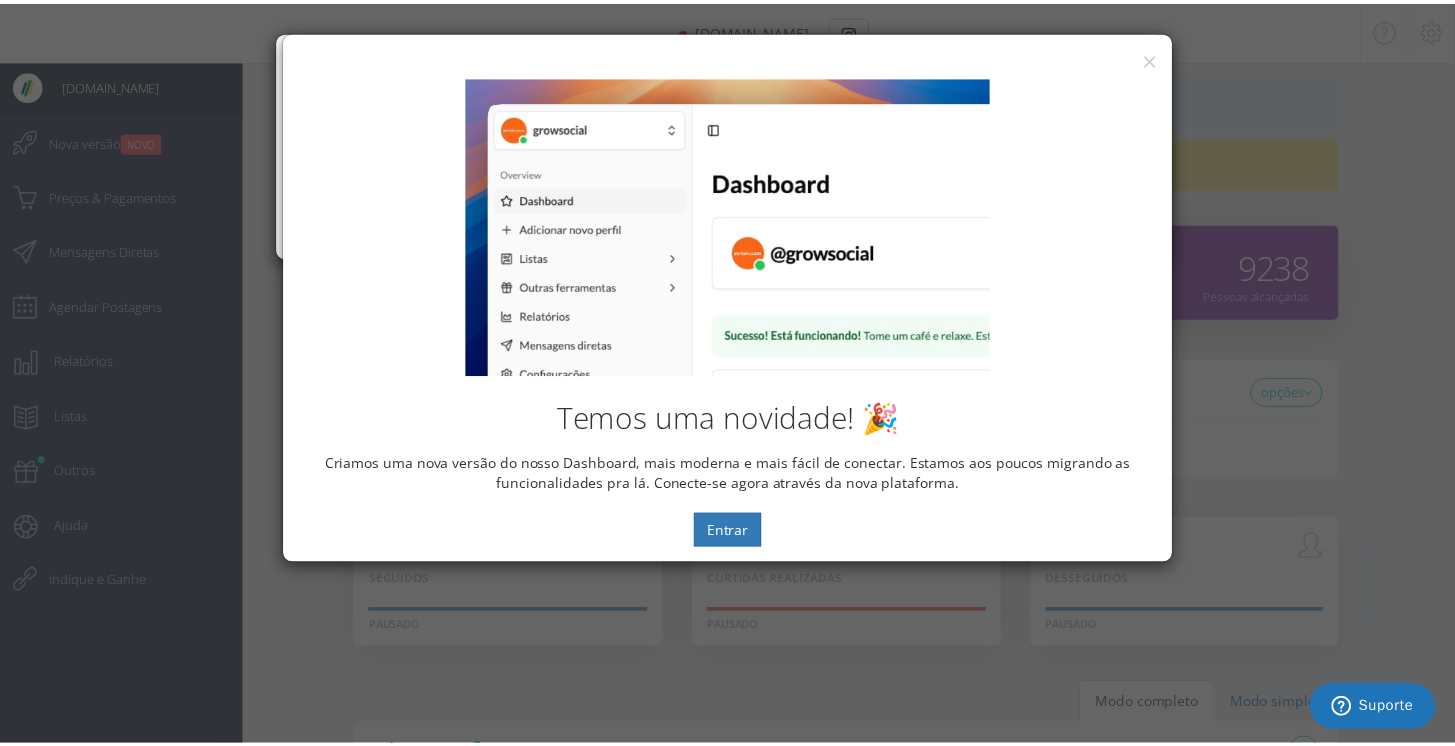 scroll, scrollTop: 0, scrollLeft: 0, axis: both 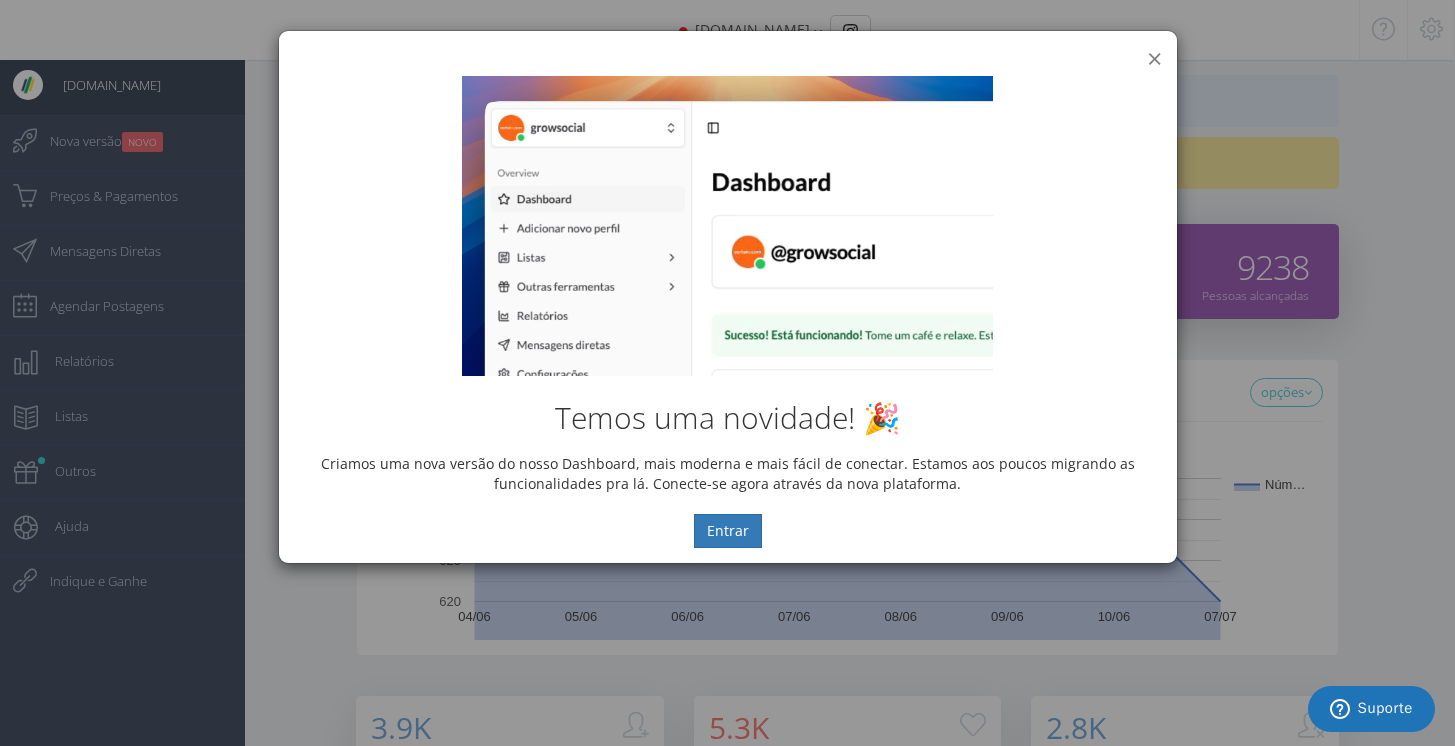 click on "×" at bounding box center (1154, 58) 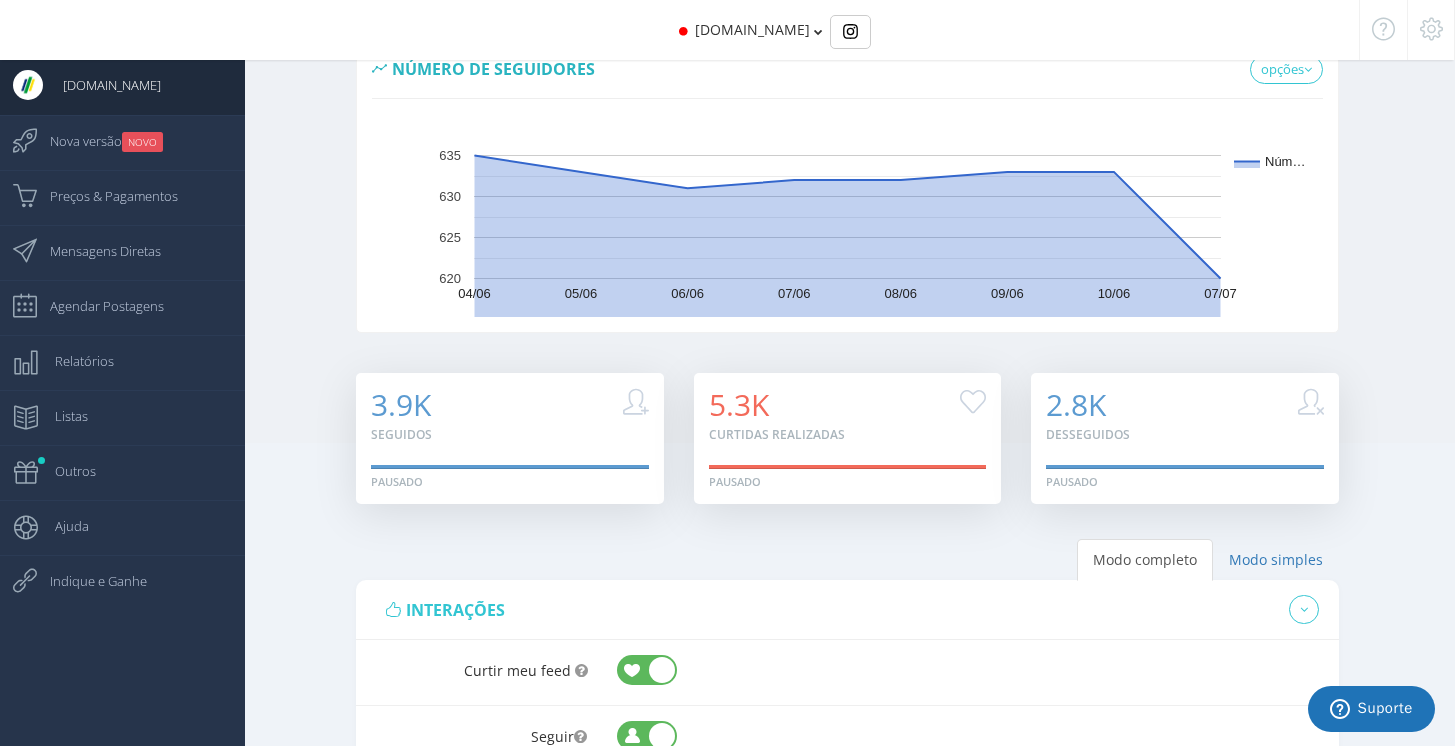 scroll, scrollTop: 0, scrollLeft: 0, axis: both 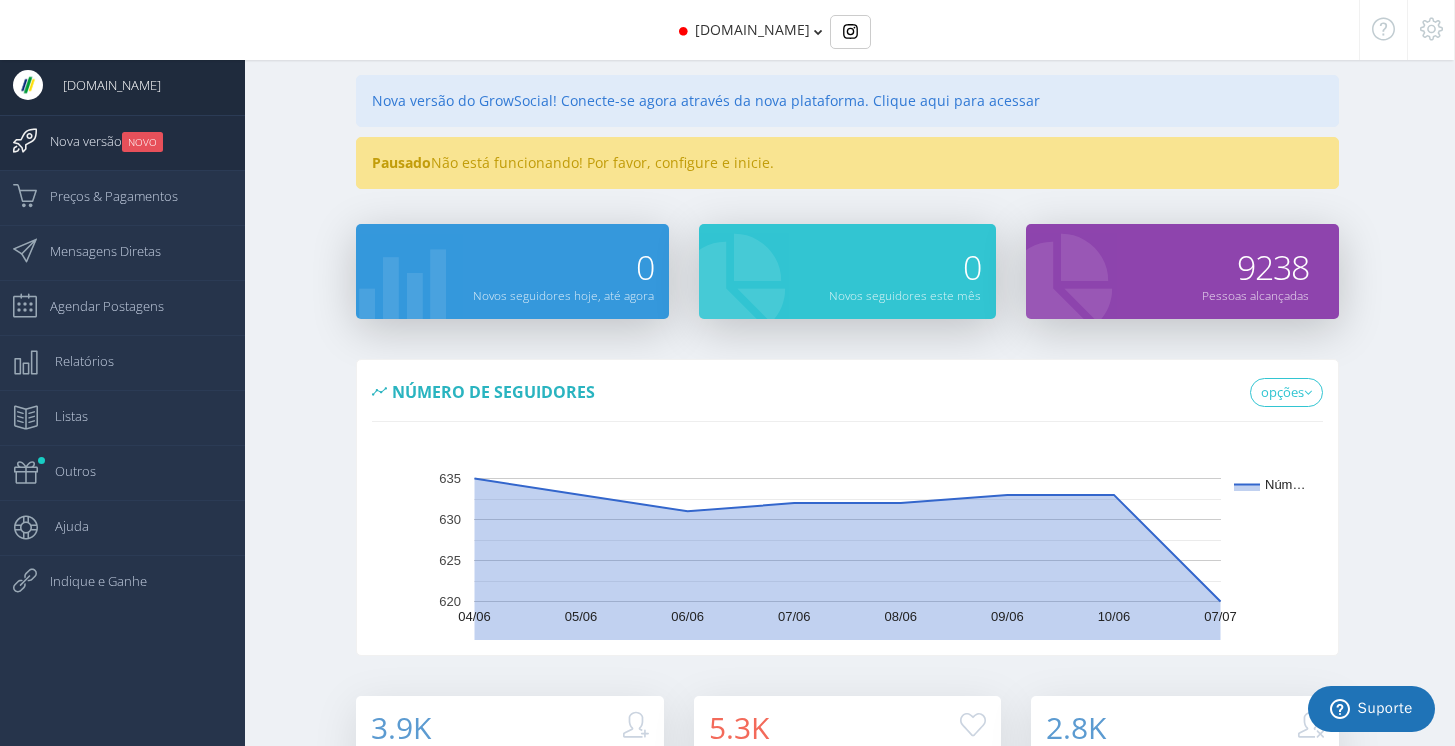 click on "NOVO" at bounding box center [142, 142] 